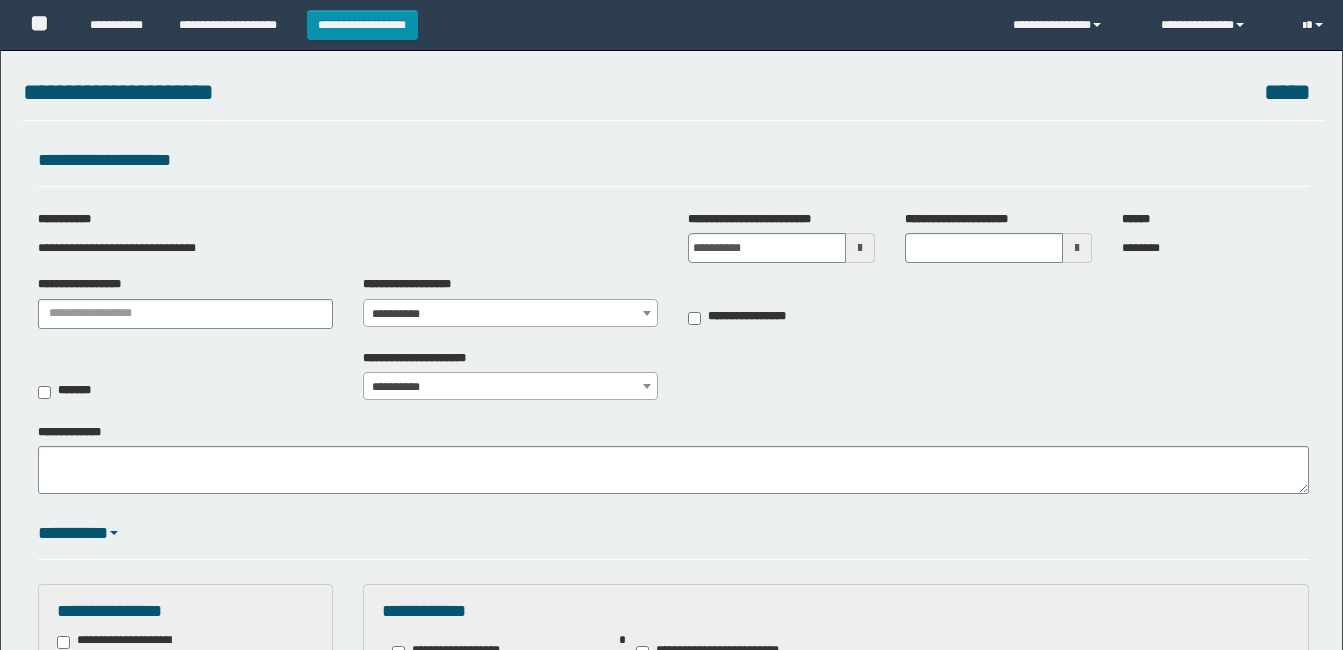 scroll, scrollTop: 0, scrollLeft: 0, axis: both 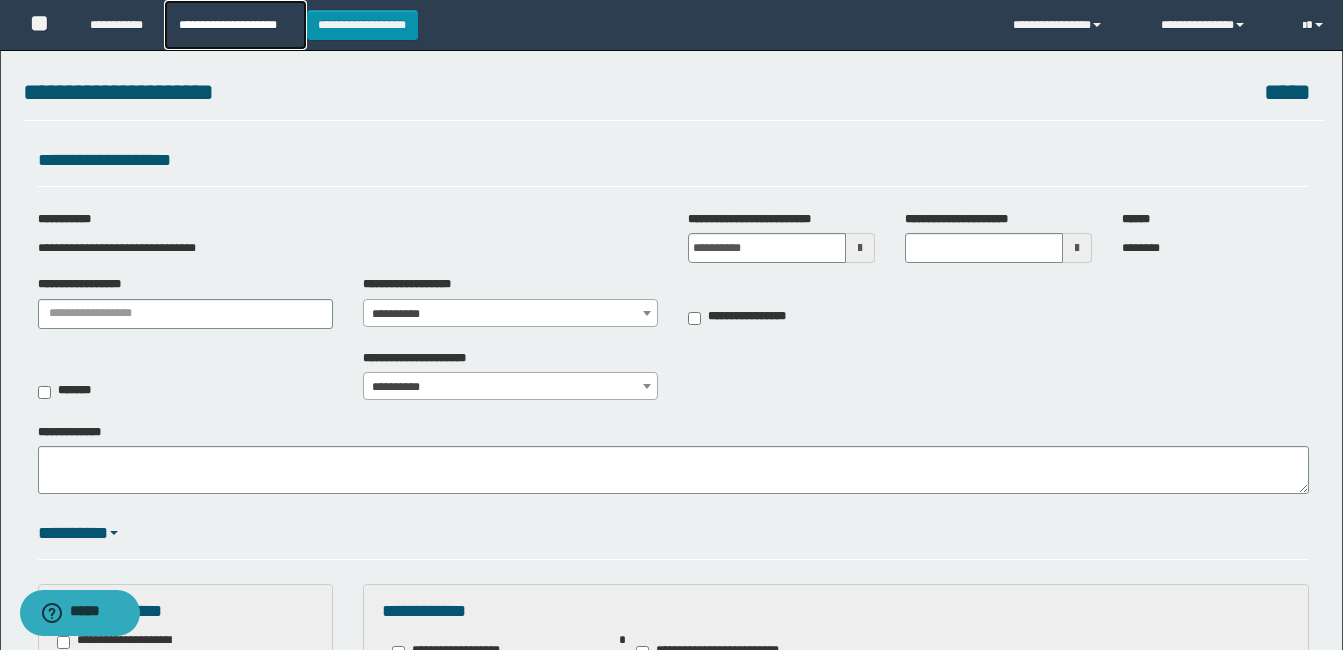 click on "**********" at bounding box center (235, 25) 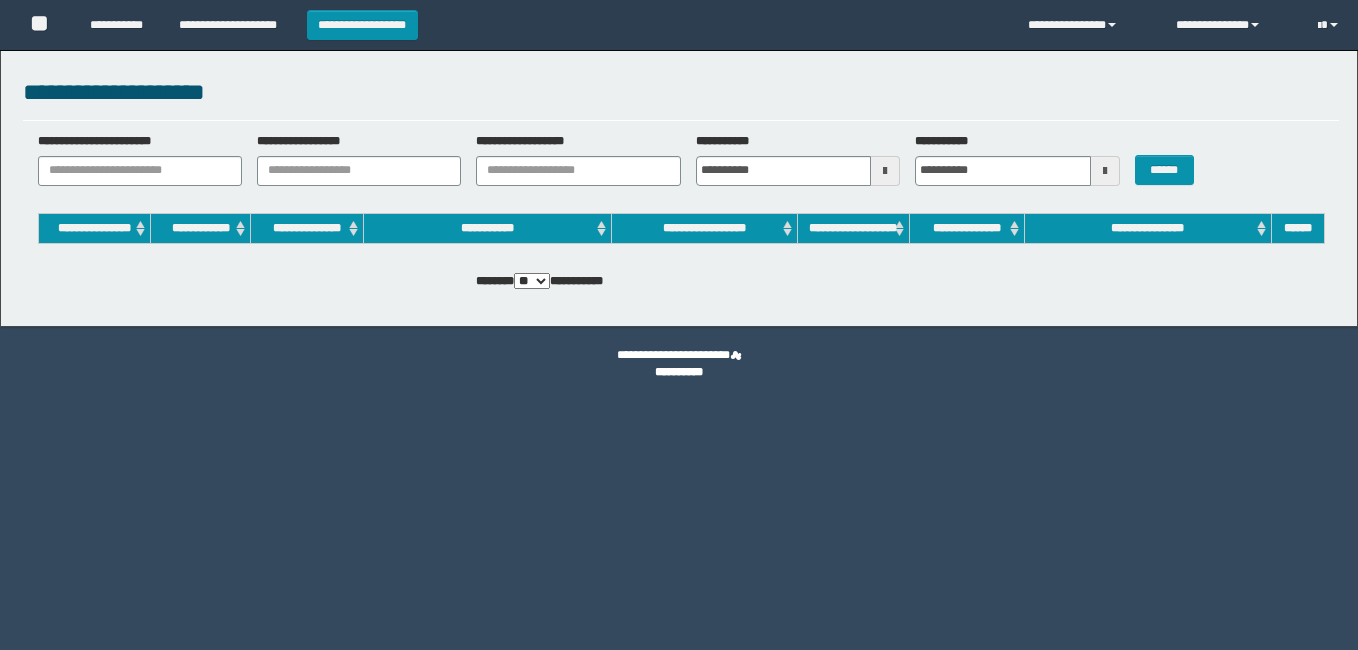 scroll, scrollTop: 0, scrollLeft: 0, axis: both 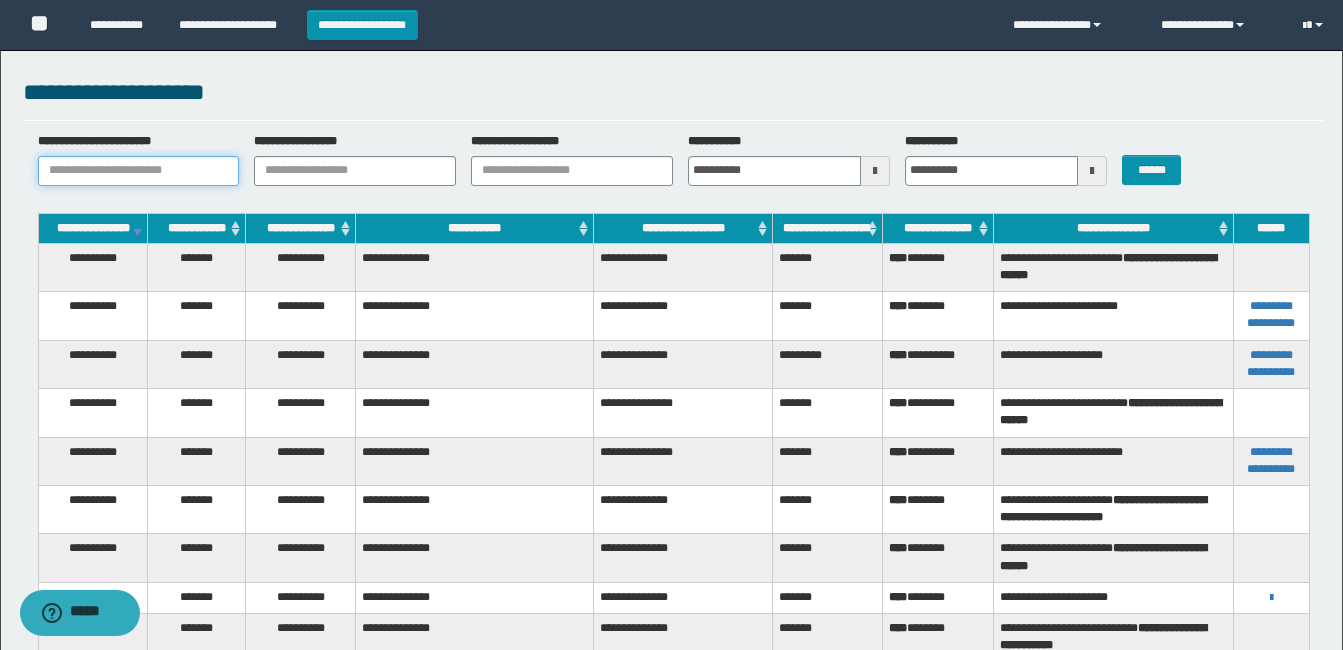 click on "**********" at bounding box center [139, 171] 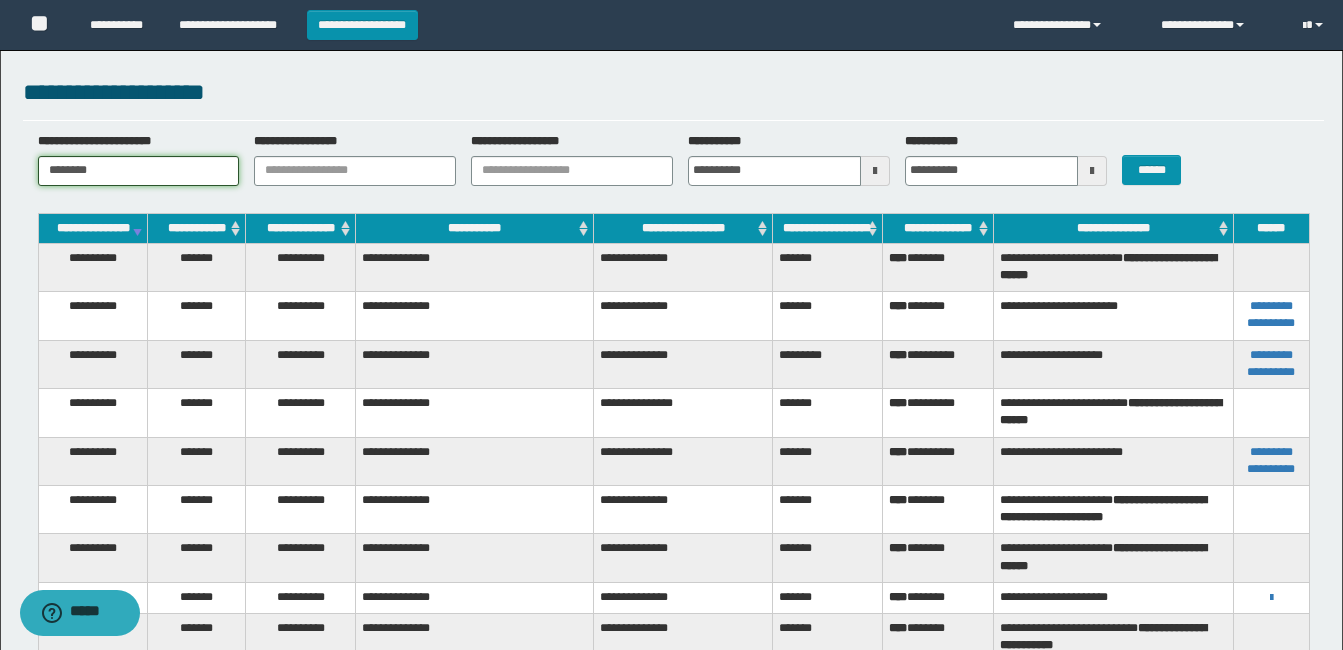 type on "********" 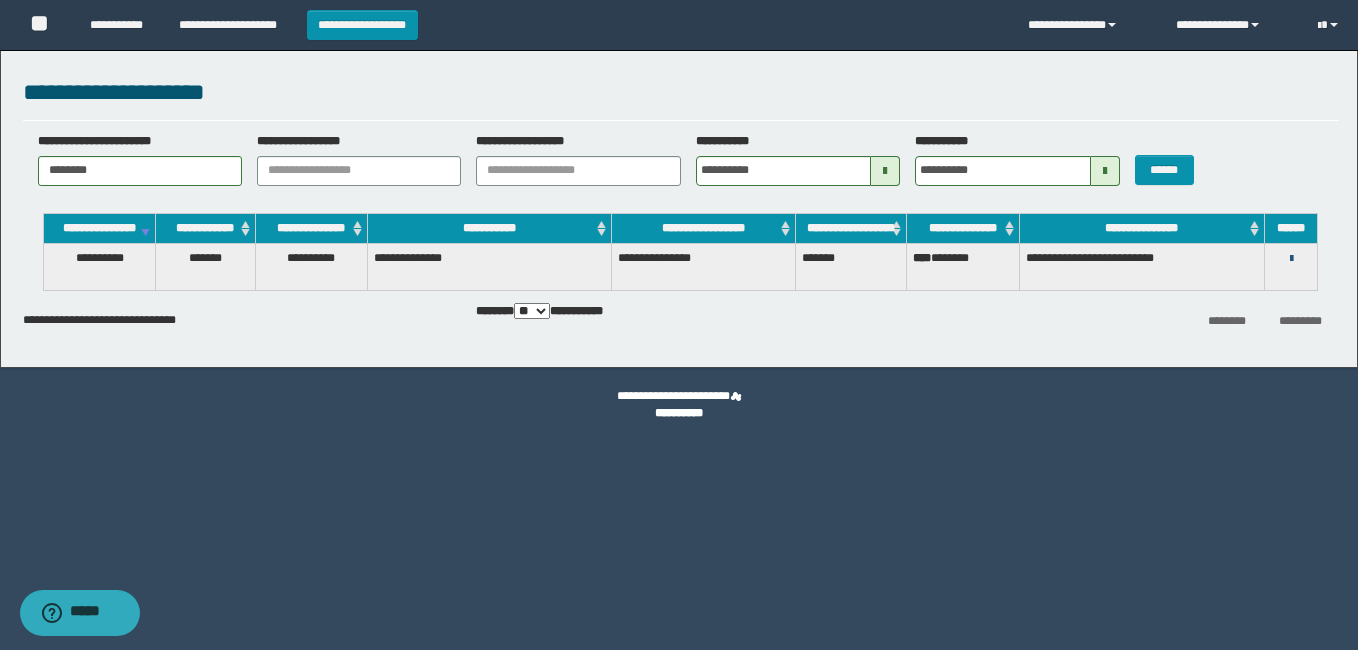 click at bounding box center [1291, 259] 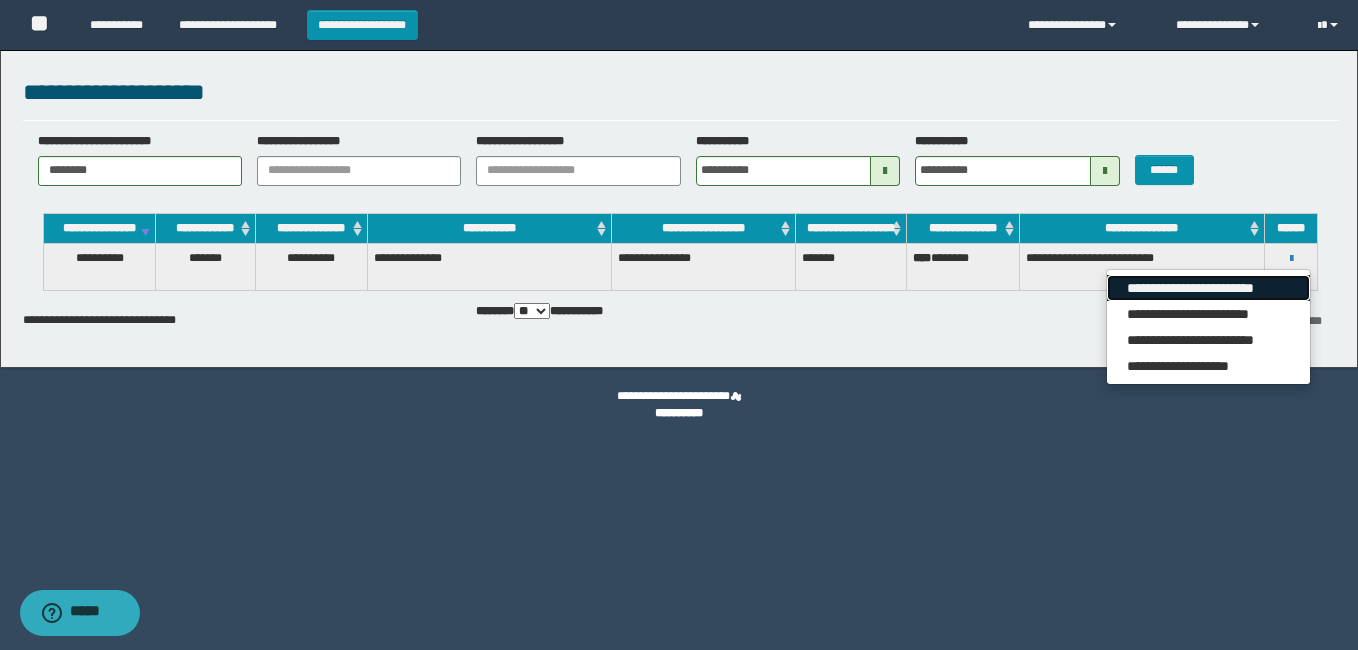 click on "**********" at bounding box center (1208, 288) 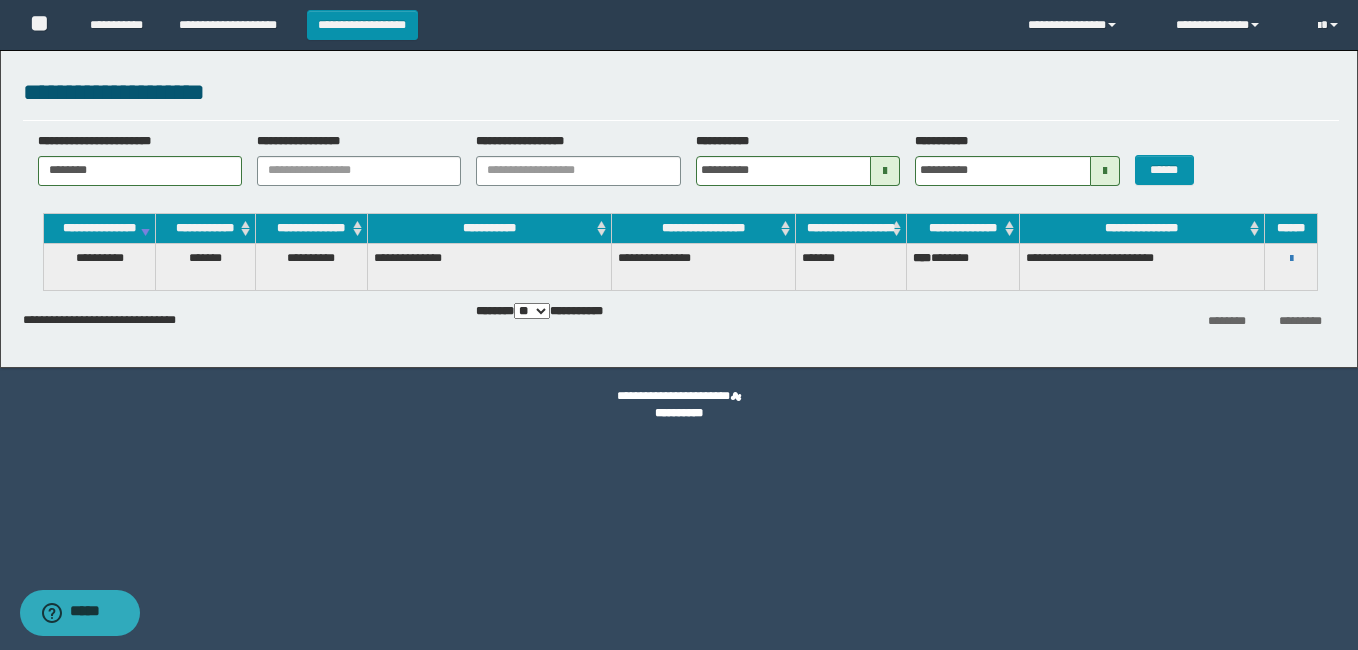 click at bounding box center (885, 171) 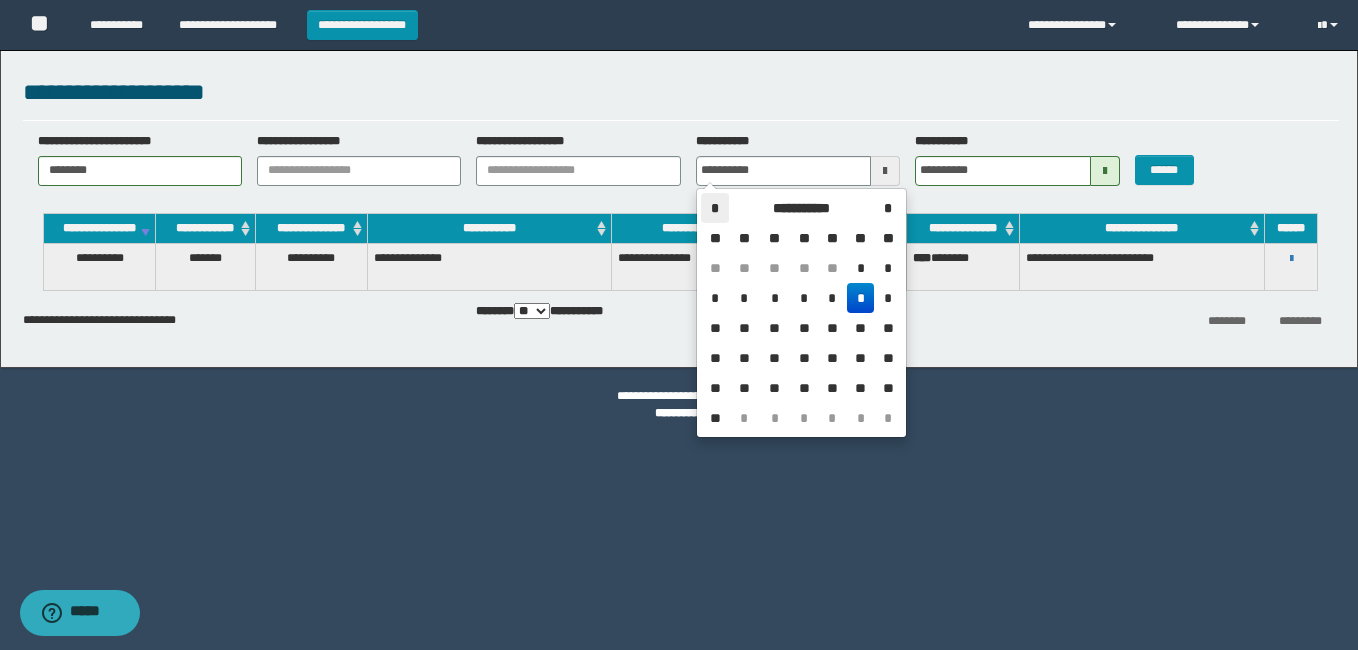click on "*" at bounding box center (715, 208) 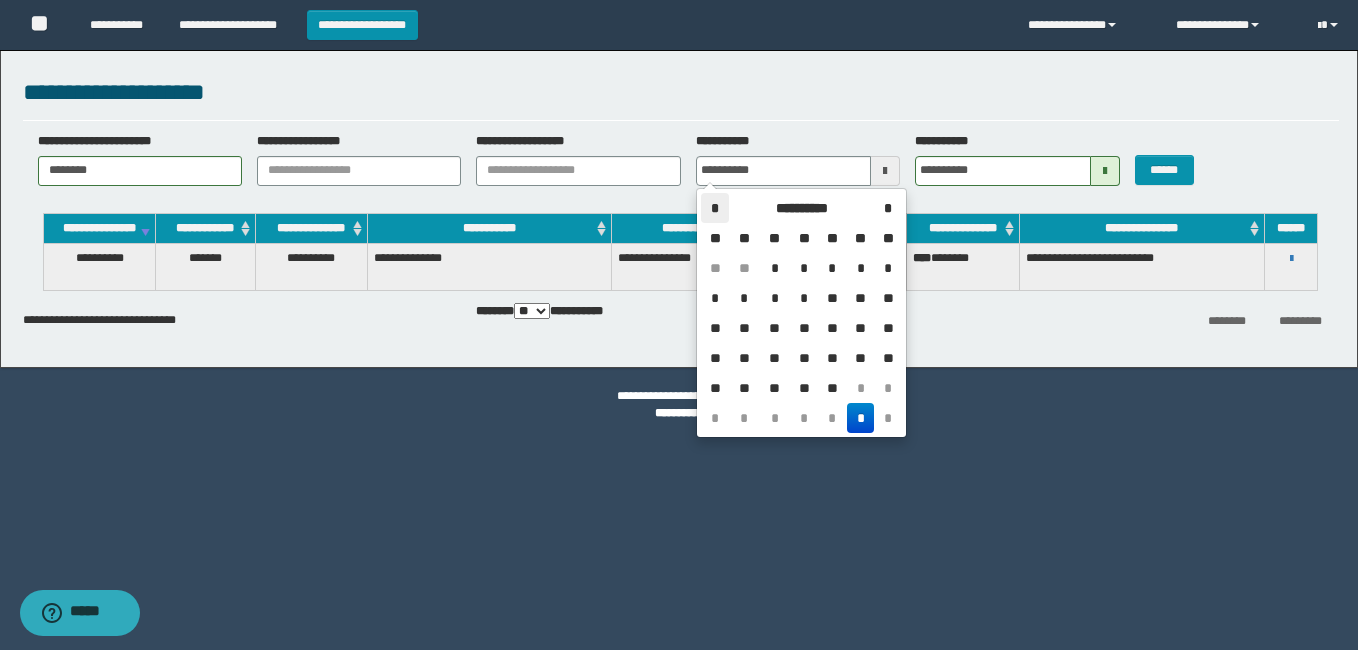 click on "*" at bounding box center (715, 208) 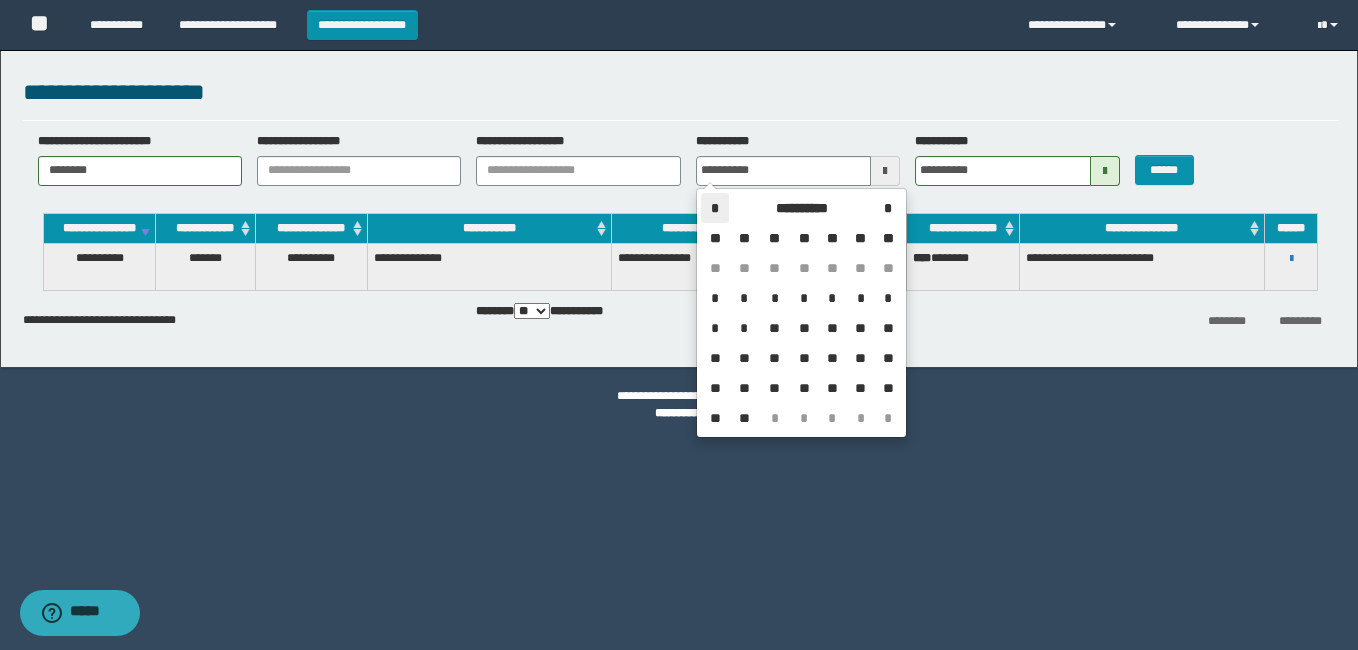click on "*" at bounding box center [715, 208] 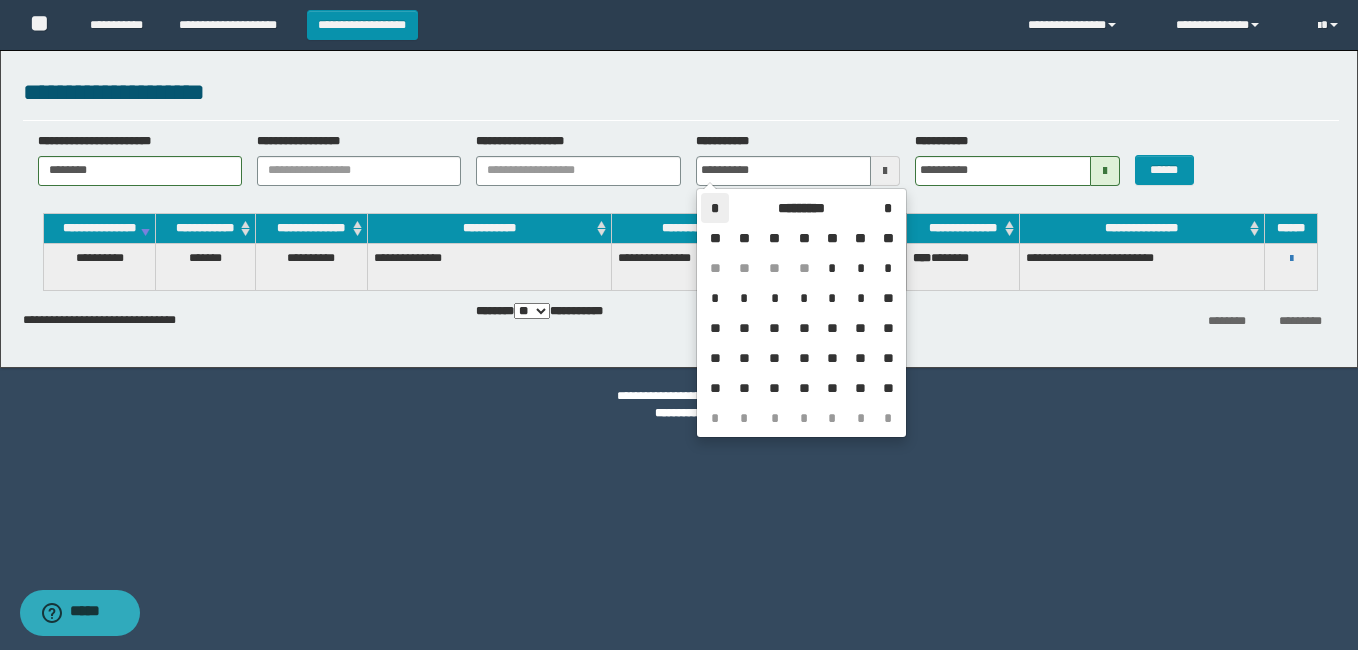 click on "*" at bounding box center (715, 208) 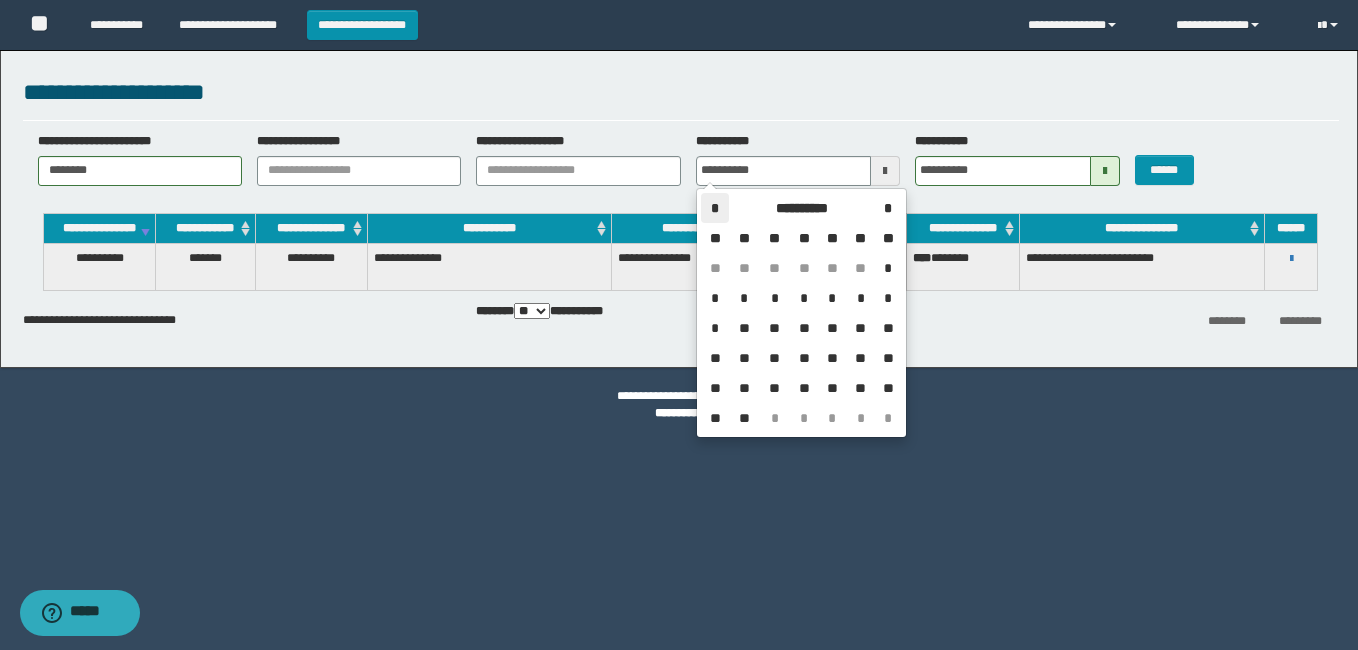 click on "*" at bounding box center (715, 208) 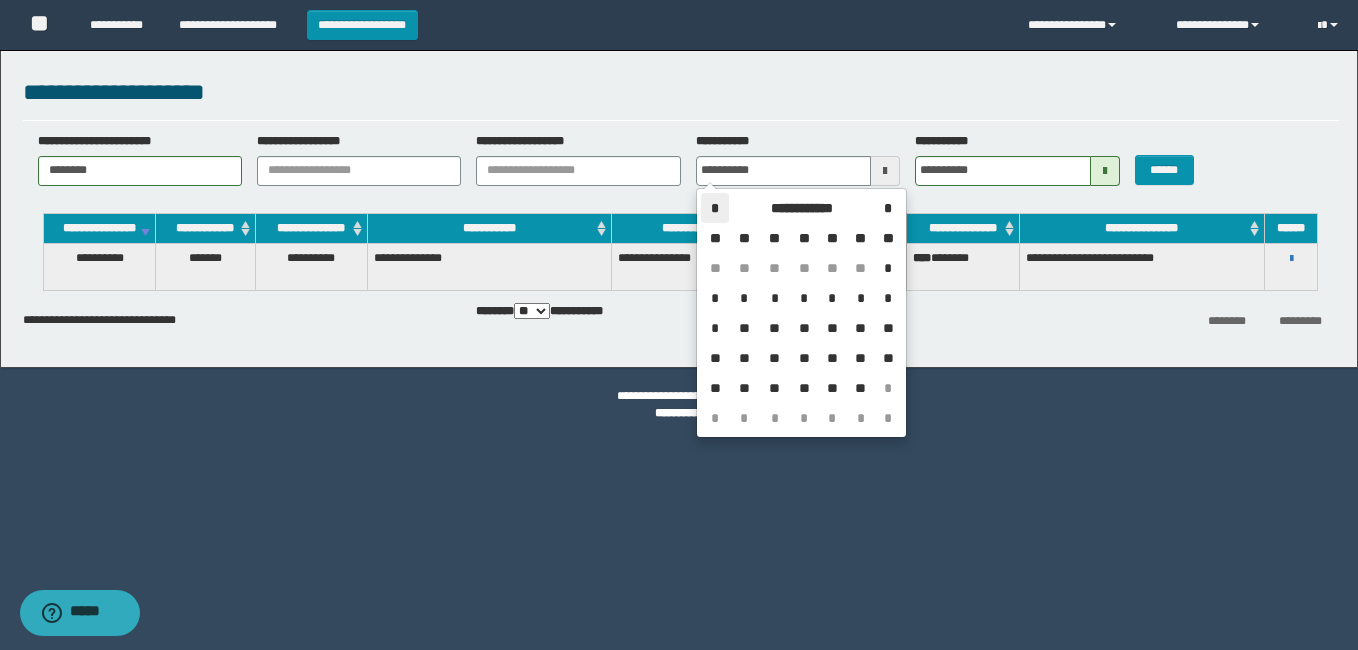 click on "*" at bounding box center (715, 208) 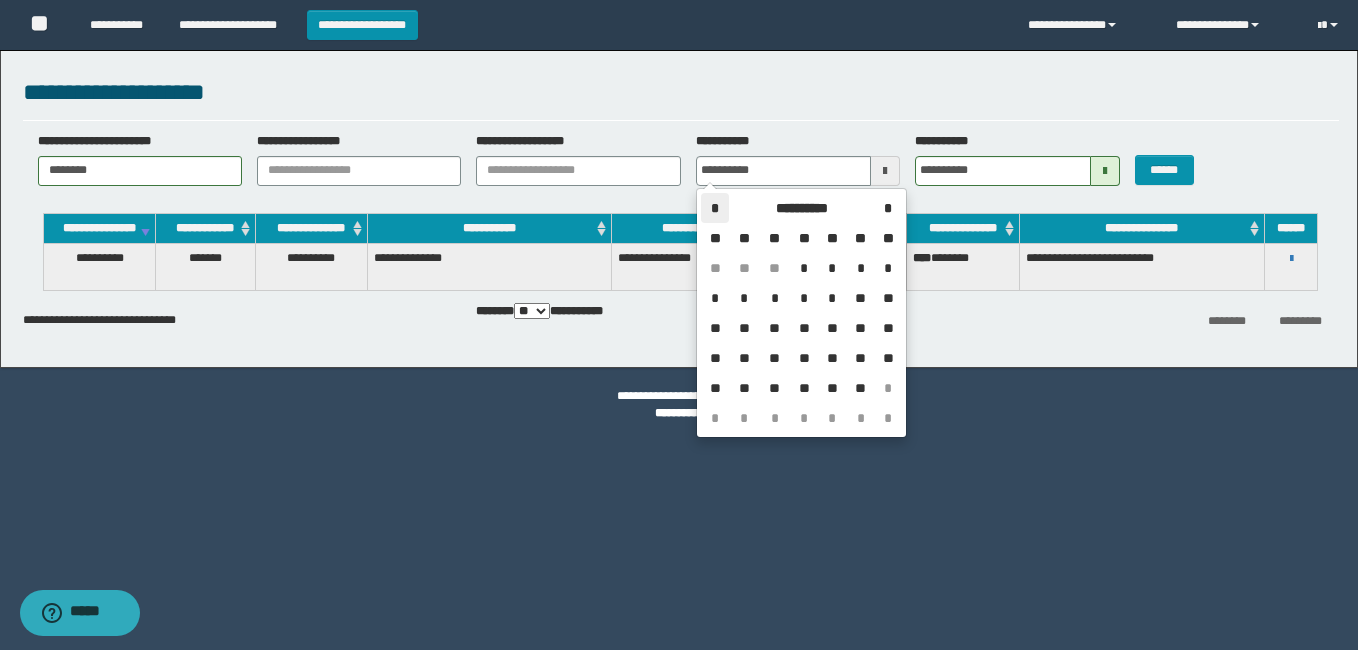 click on "*" at bounding box center (715, 208) 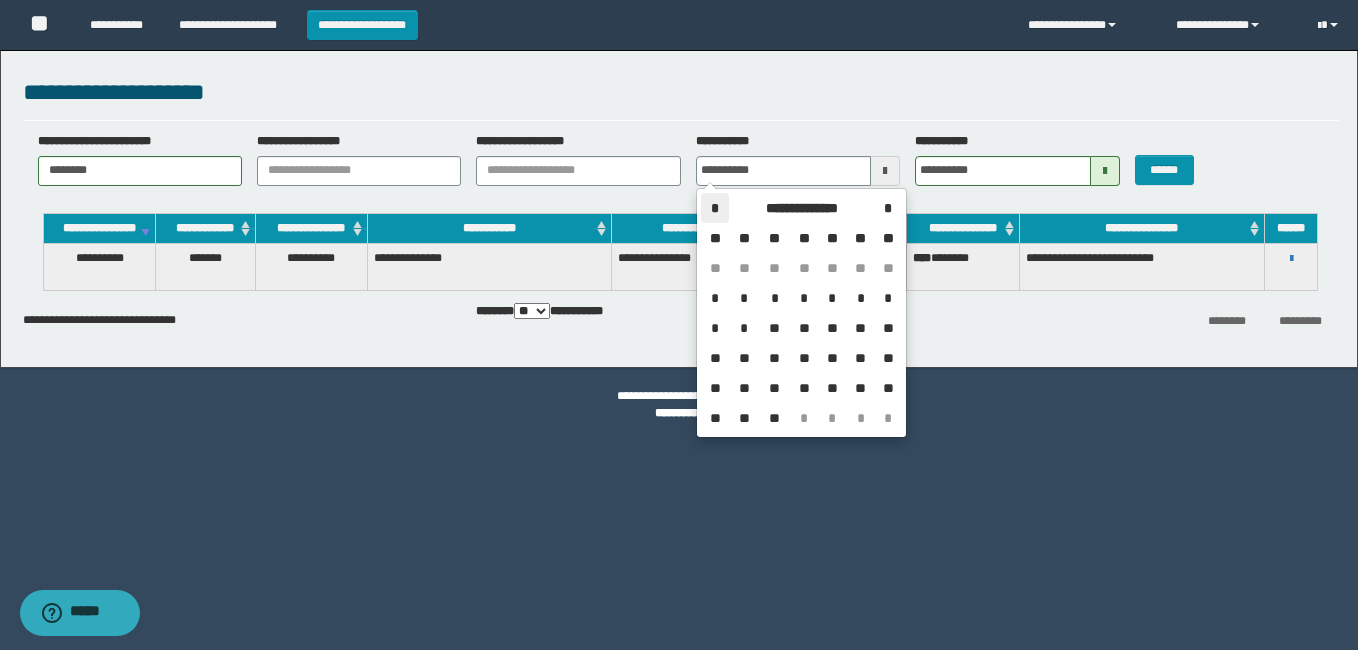 click on "*" at bounding box center [715, 208] 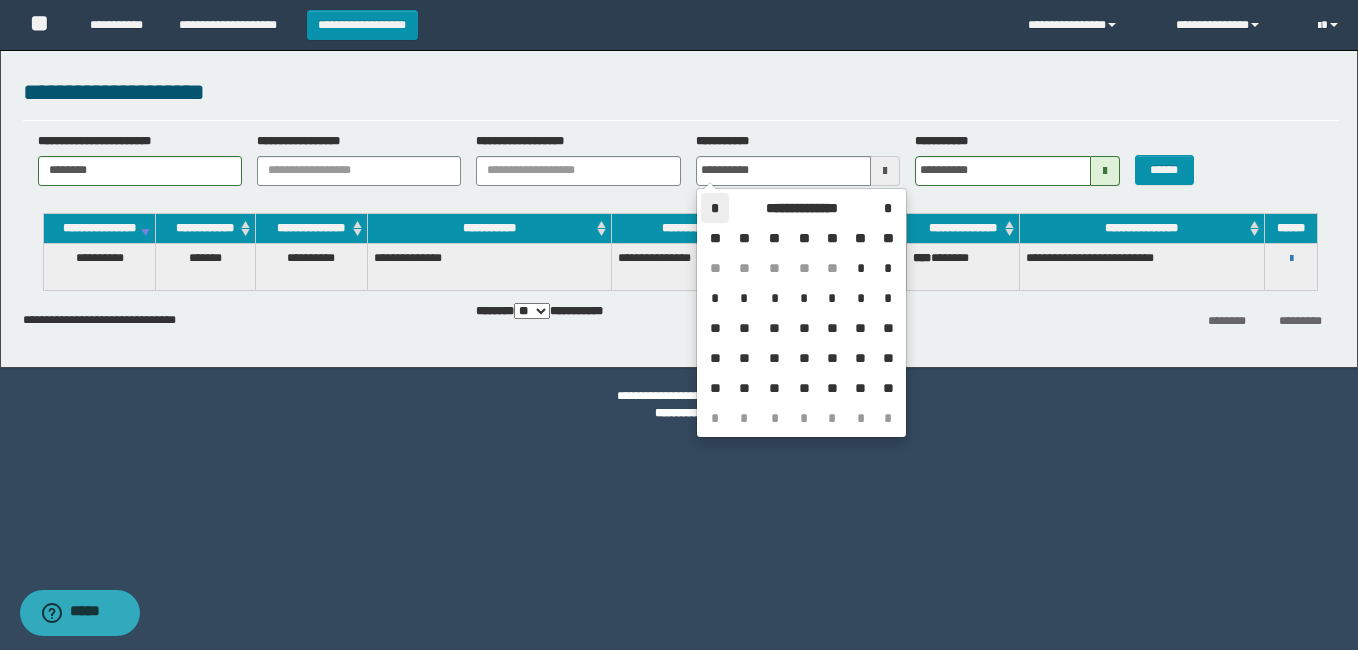 click on "*" at bounding box center [715, 208] 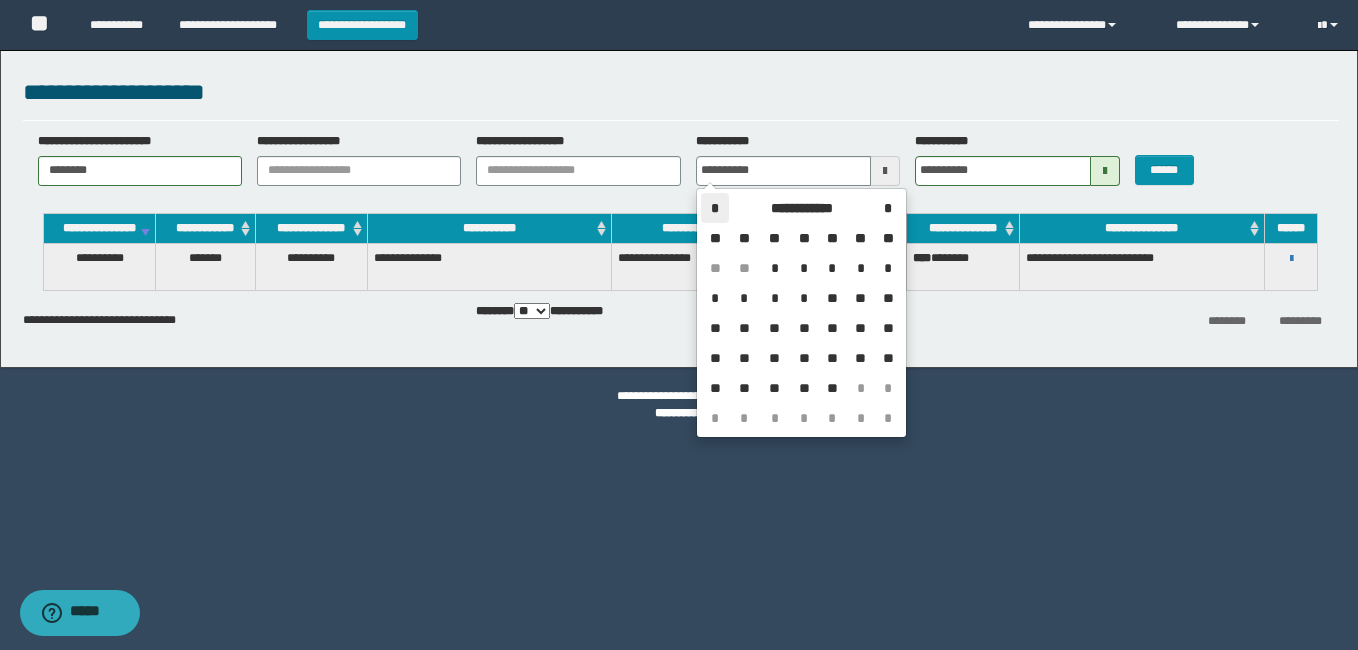 click on "*" at bounding box center (715, 208) 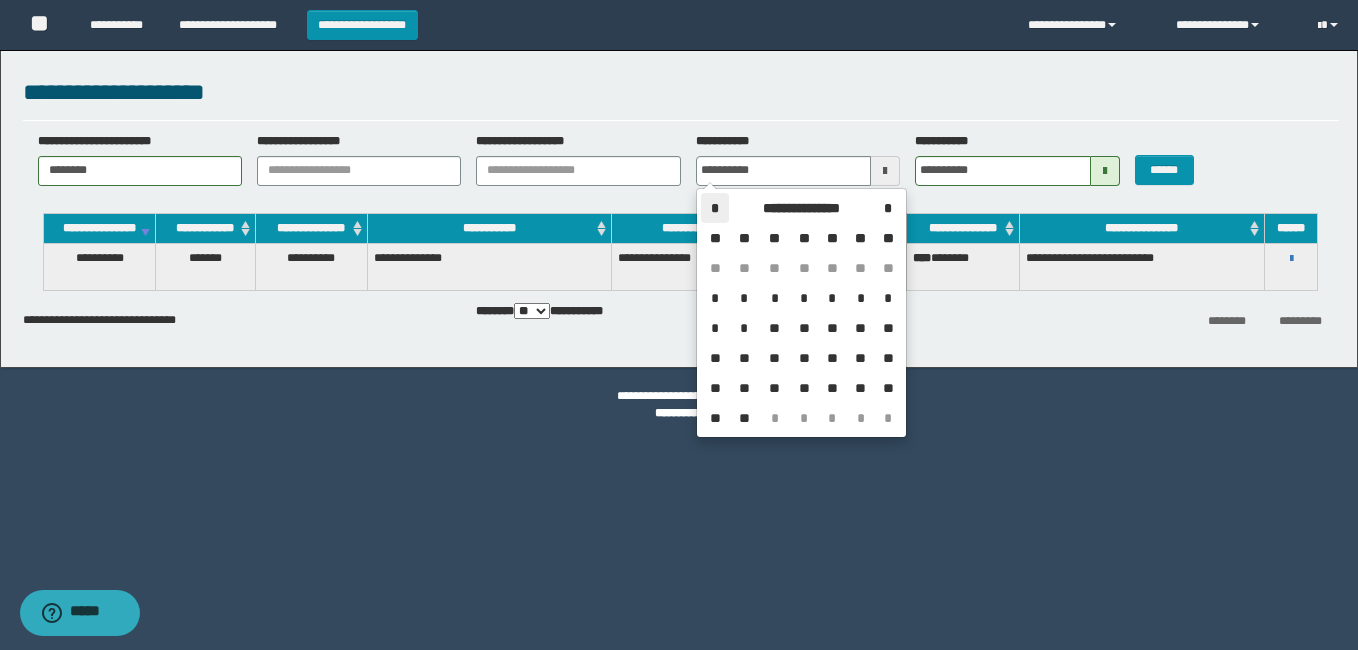 click on "*" at bounding box center [715, 208] 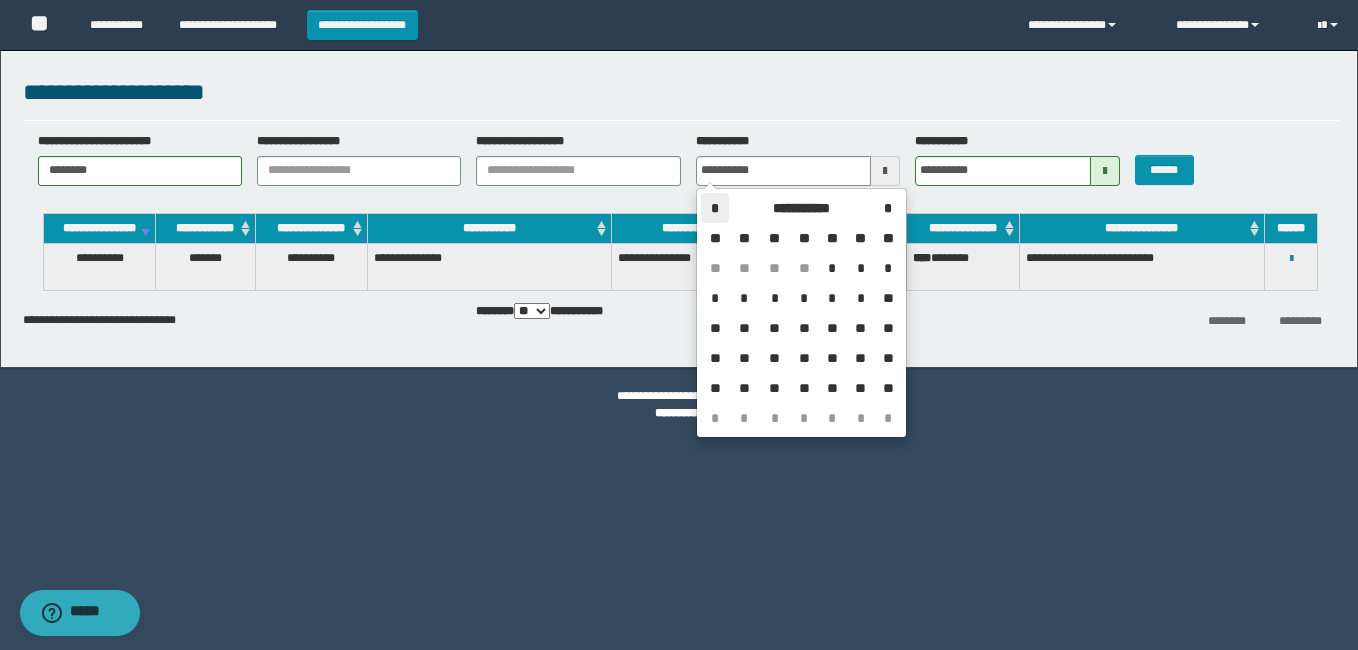 click on "*" at bounding box center (715, 208) 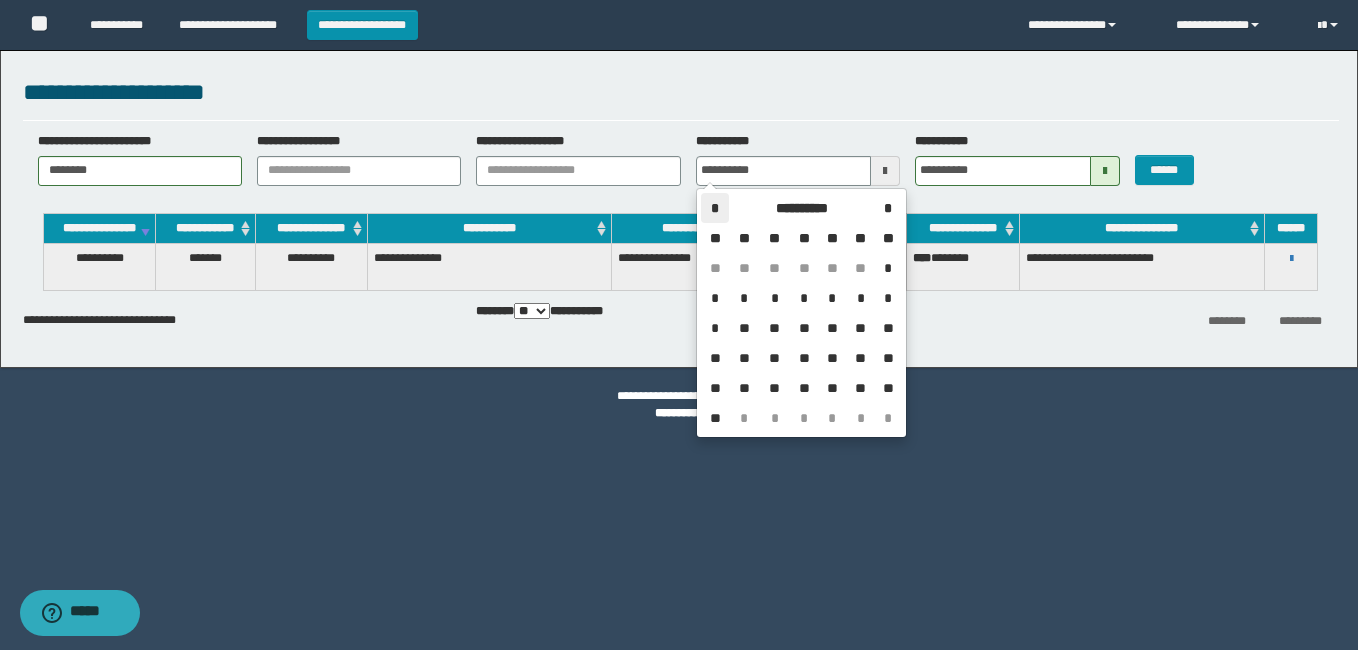 click on "*" at bounding box center [715, 208] 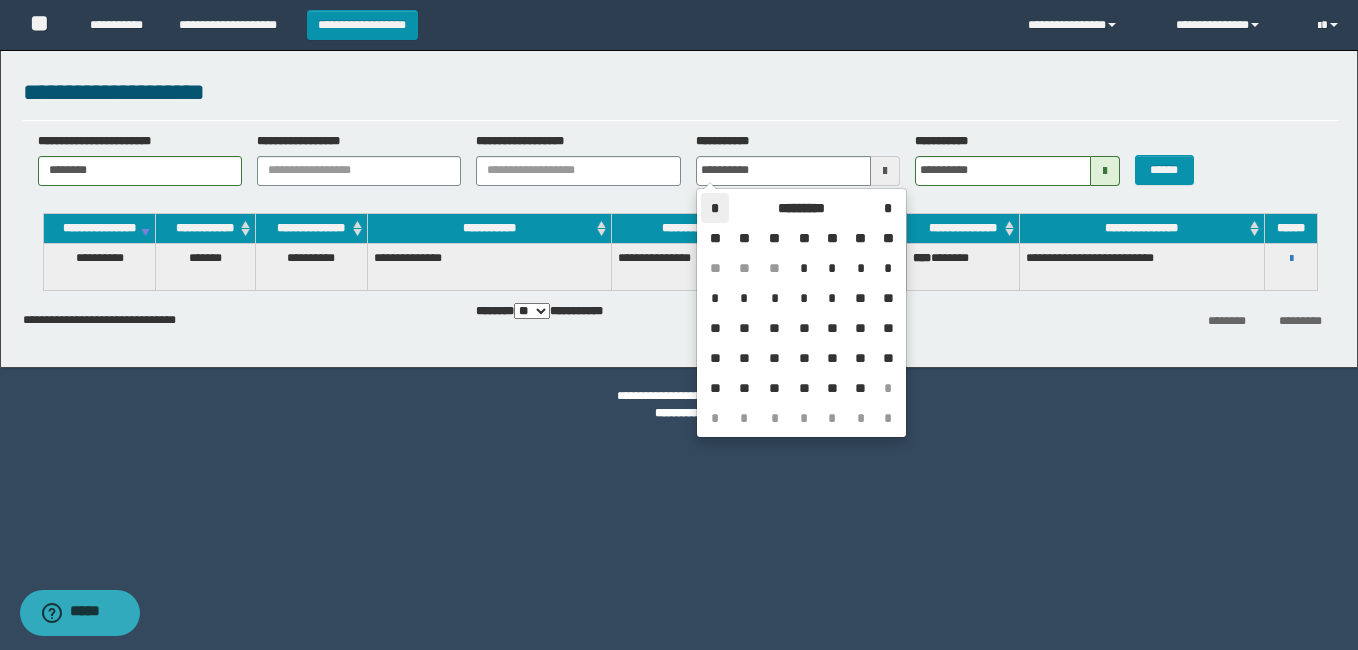 click on "*" at bounding box center [715, 208] 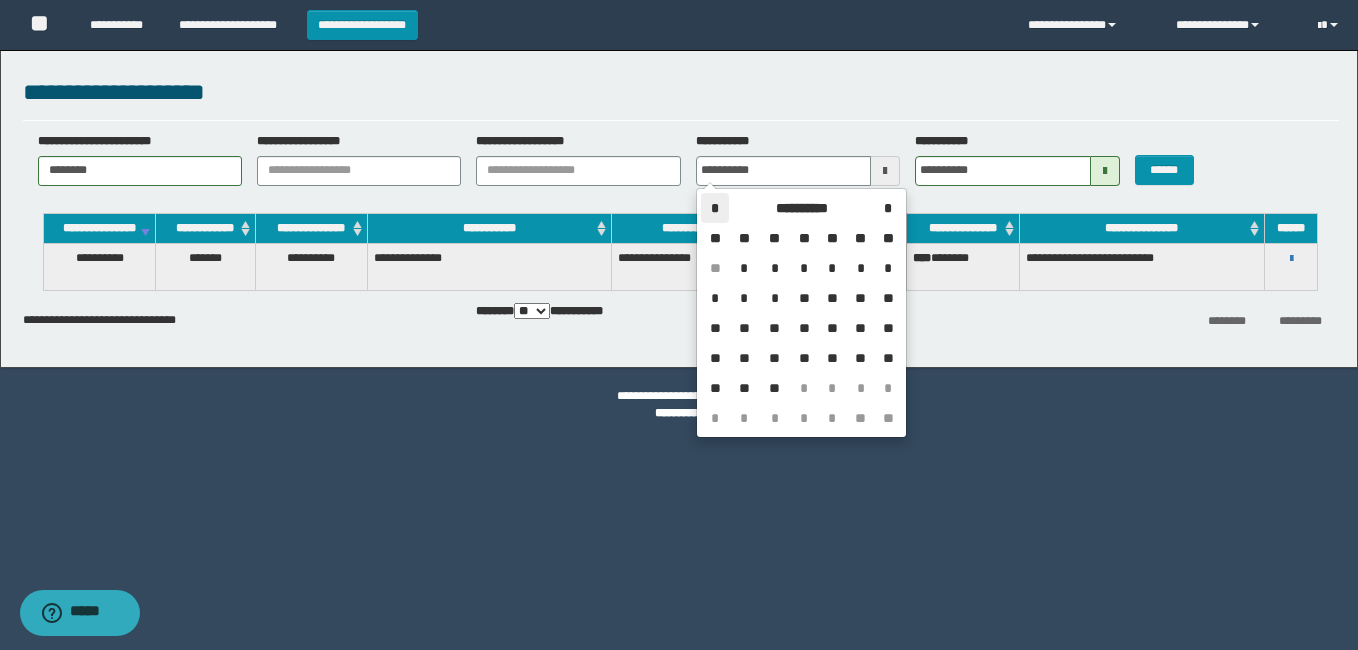 click on "*" at bounding box center [715, 208] 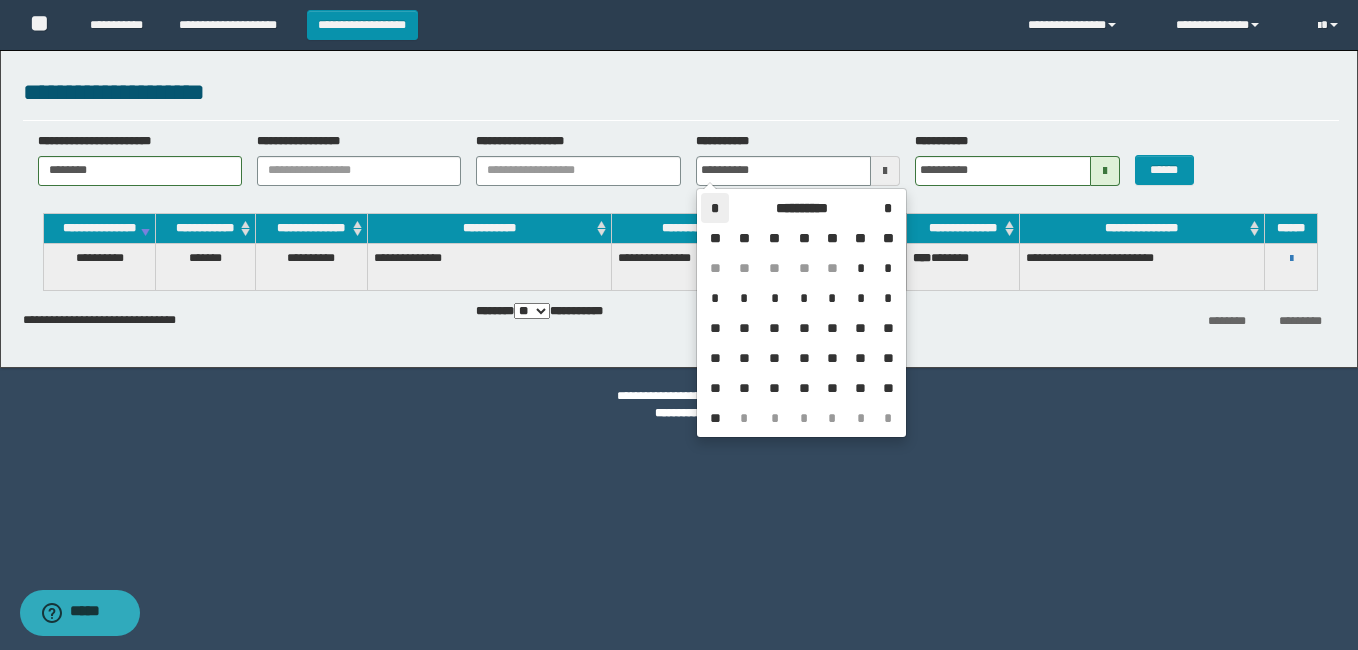 click on "*" at bounding box center [715, 208] 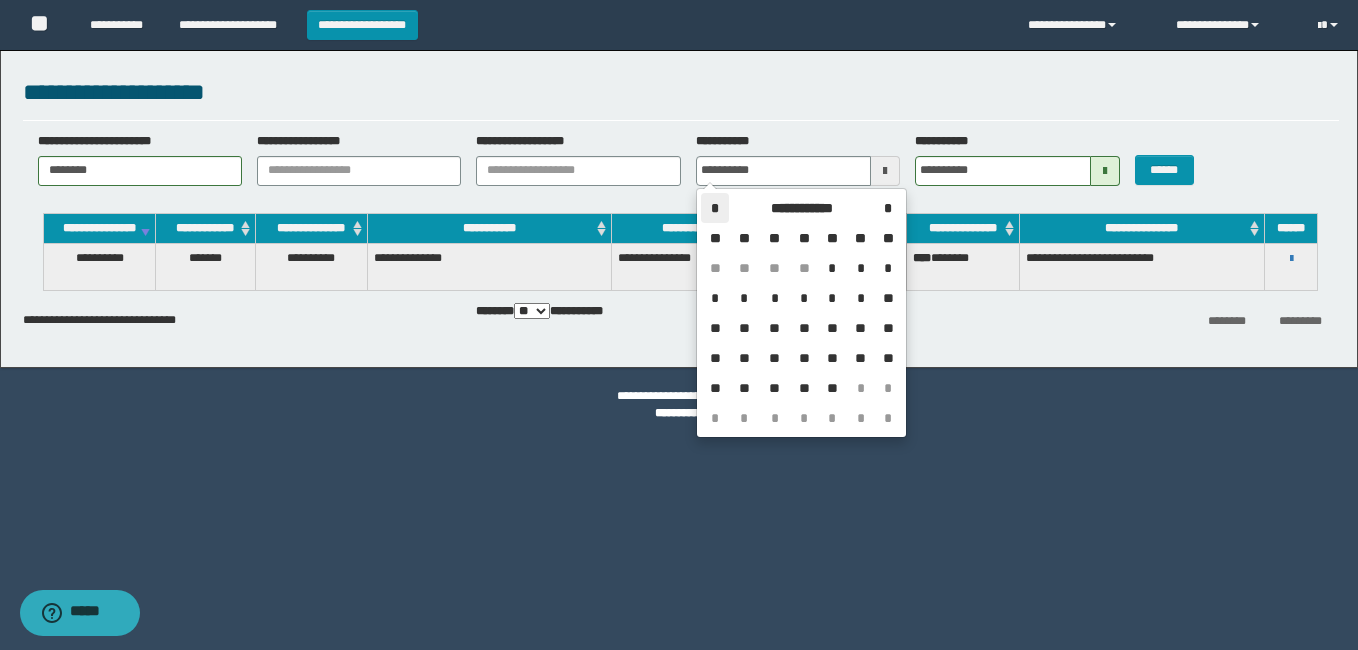 click on "*" at bounding box center [715, 208] 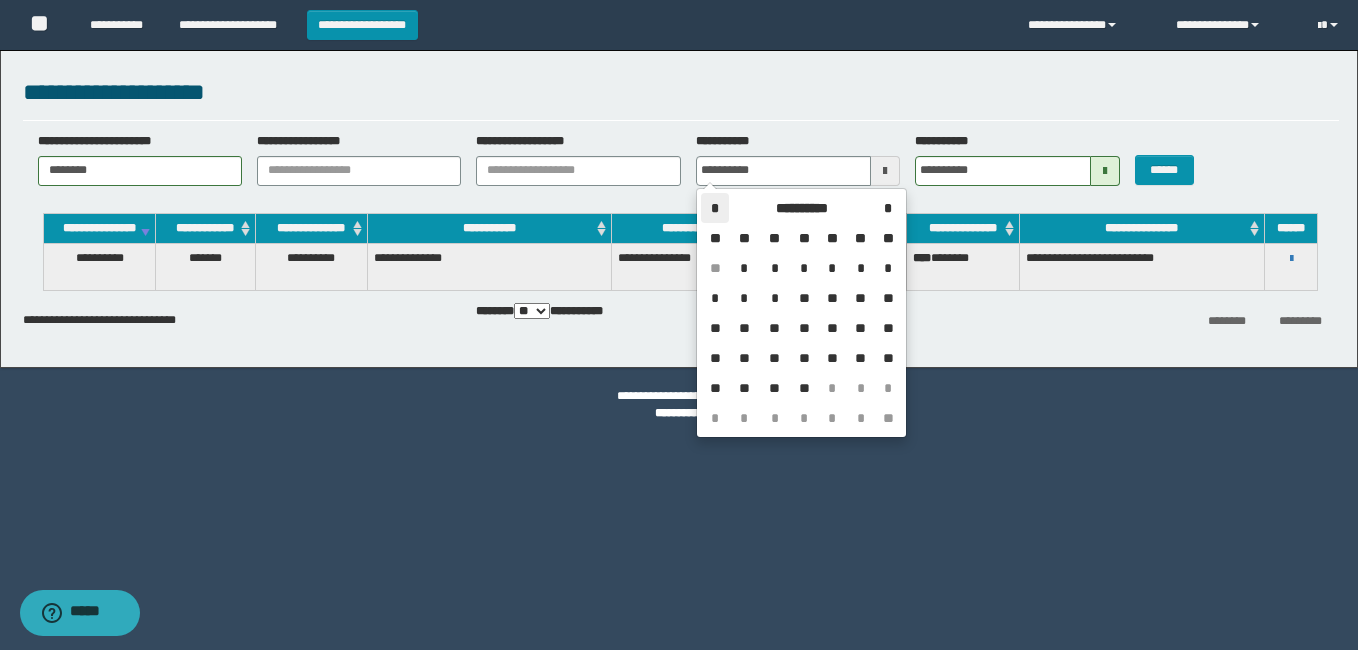 click on "*" at bounding box center [715, 208] 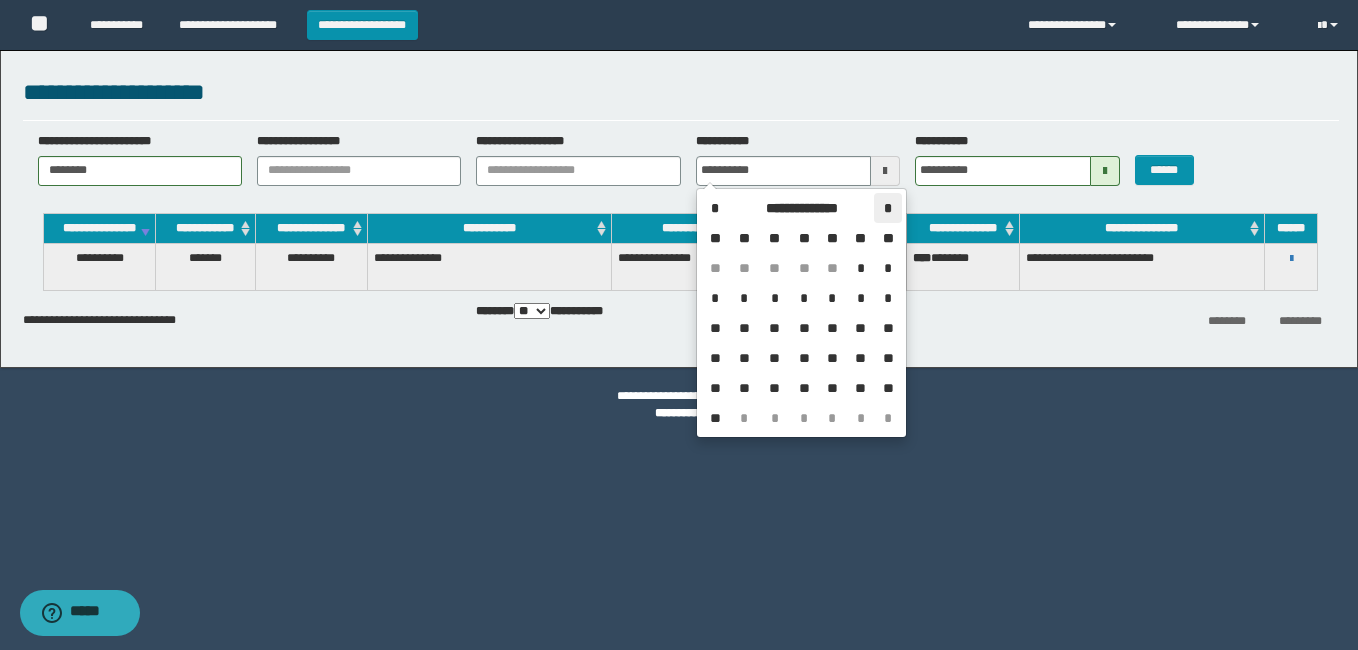 click on "*" at bounding box center [887, 208] 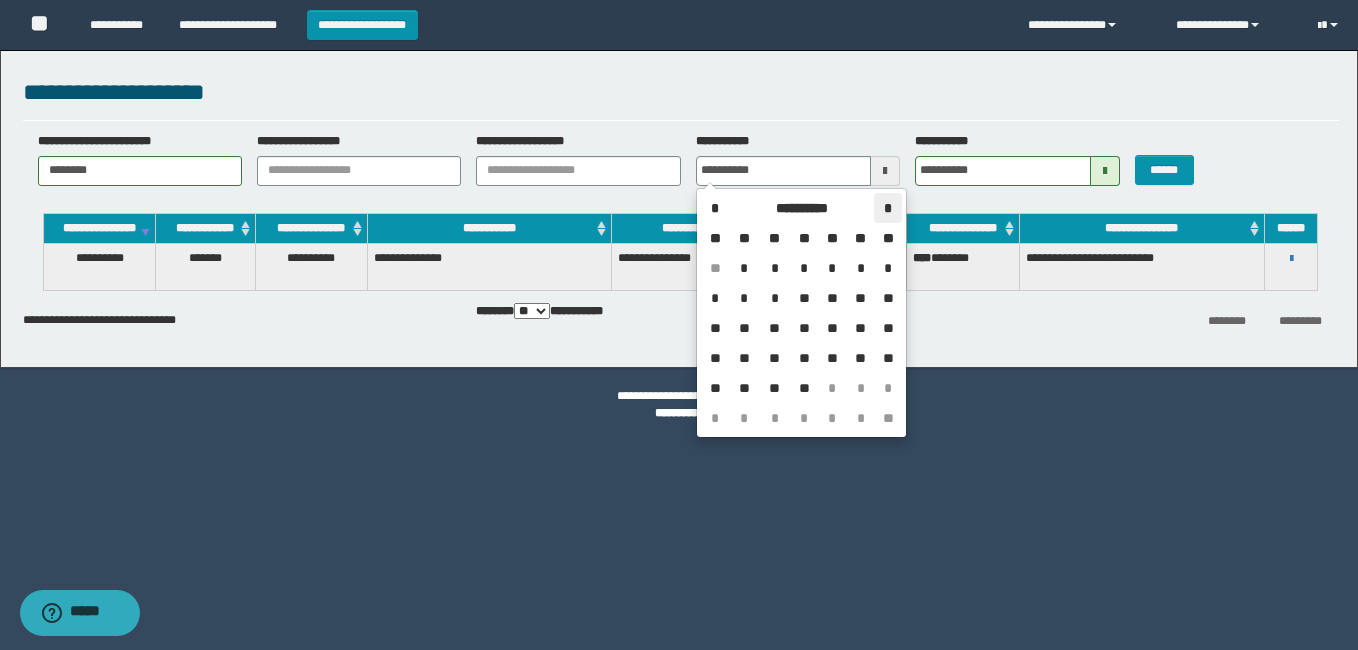 click on "*" at bounding box center [887, 208] 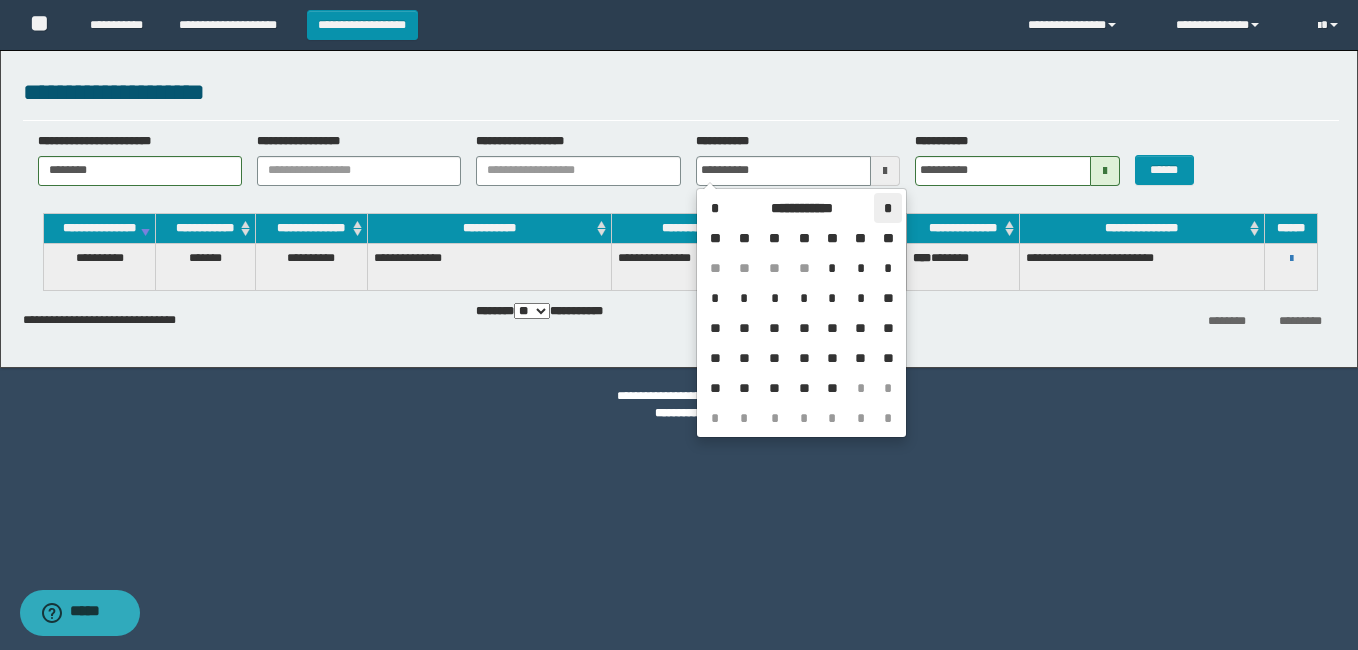 click on "*" at bounding box center [887, 208] 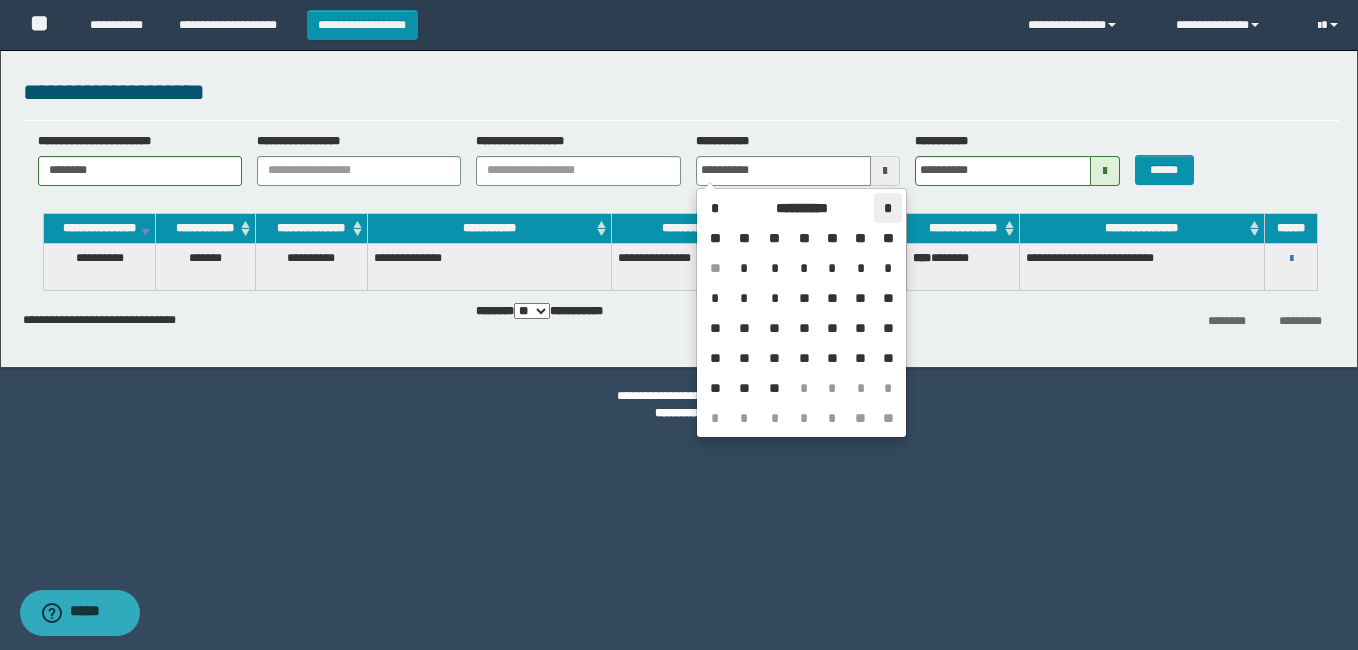 click on "*" at bounding box center (887, 208) 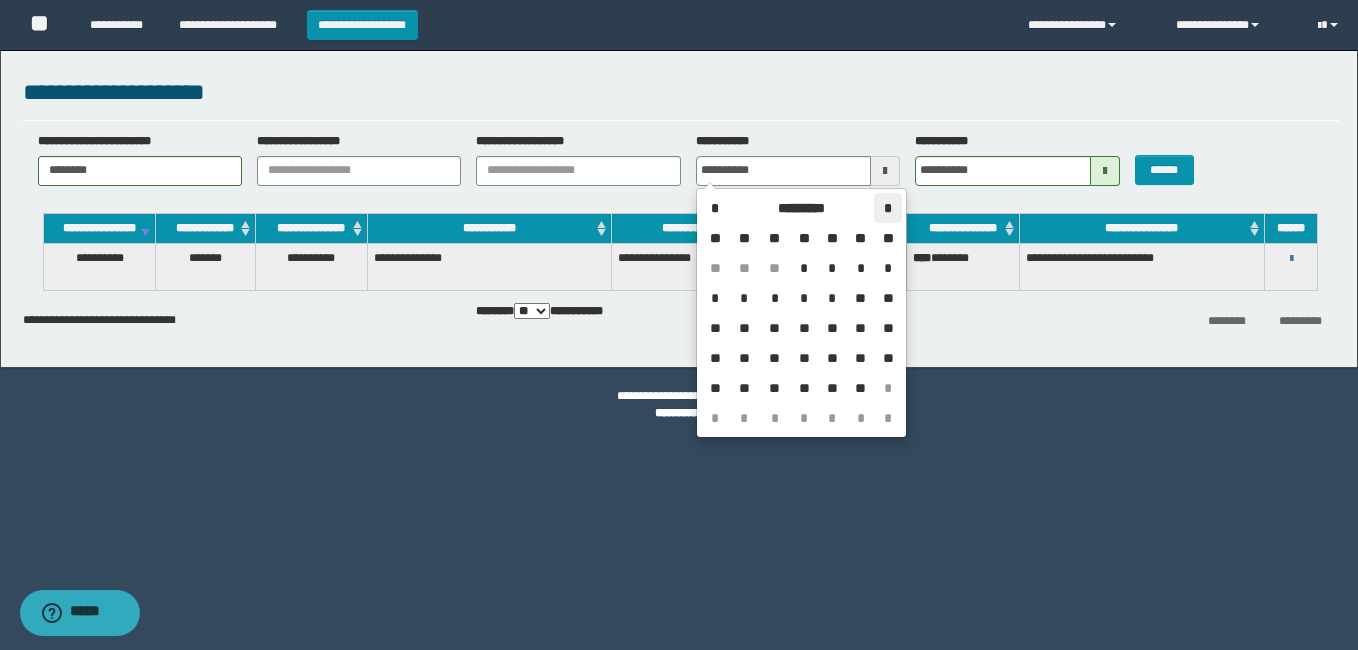 click on "*" at bounding box center (887, 208) 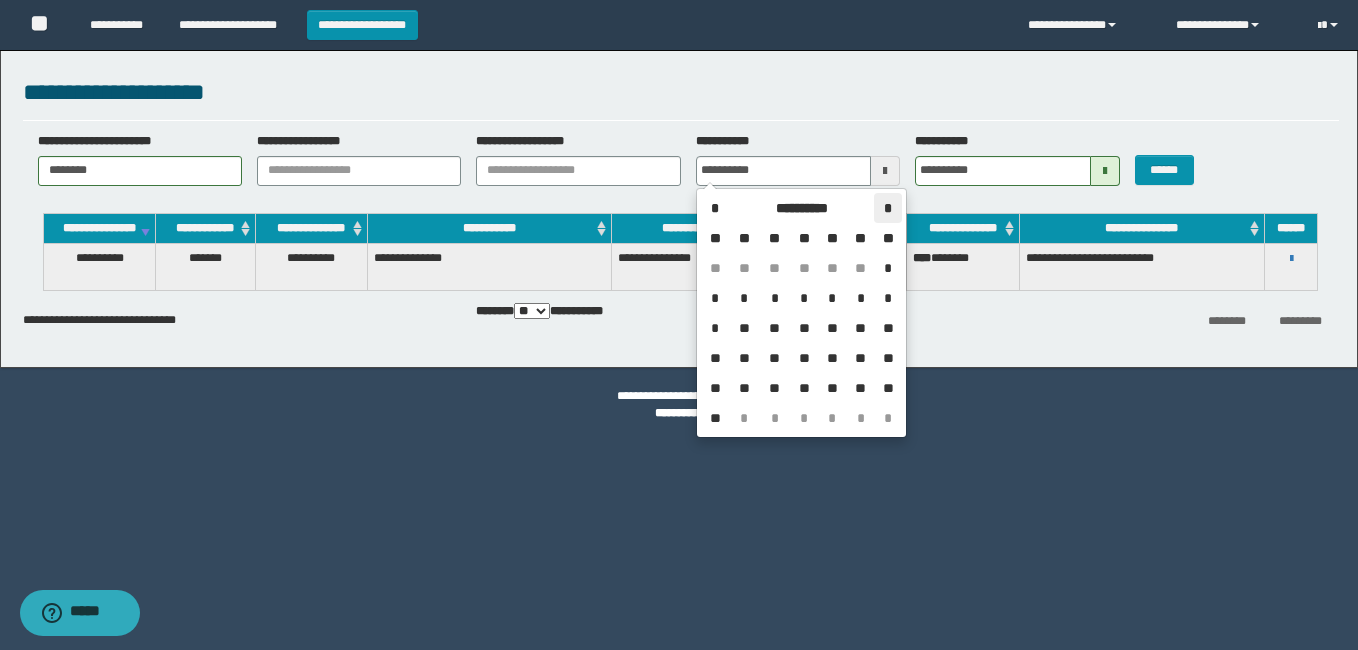 click on "*" at bounding box center (887, 208) 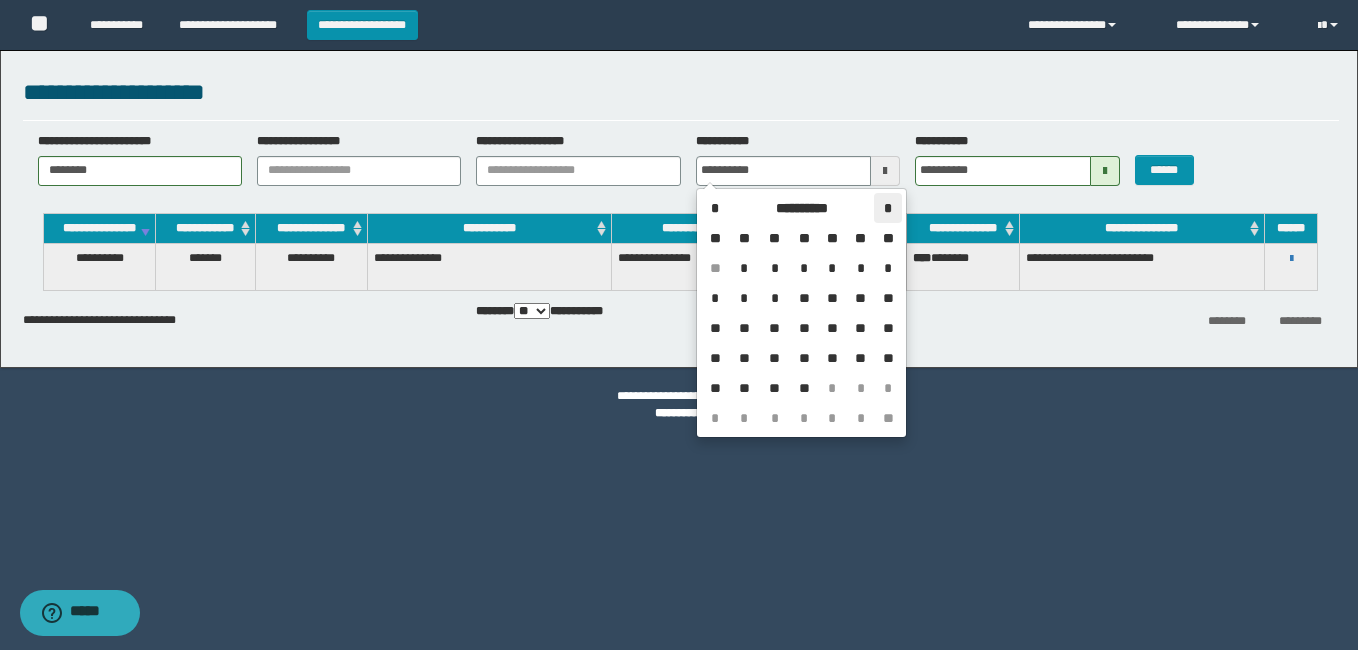 click on "*" at bounding box center [887, 208] 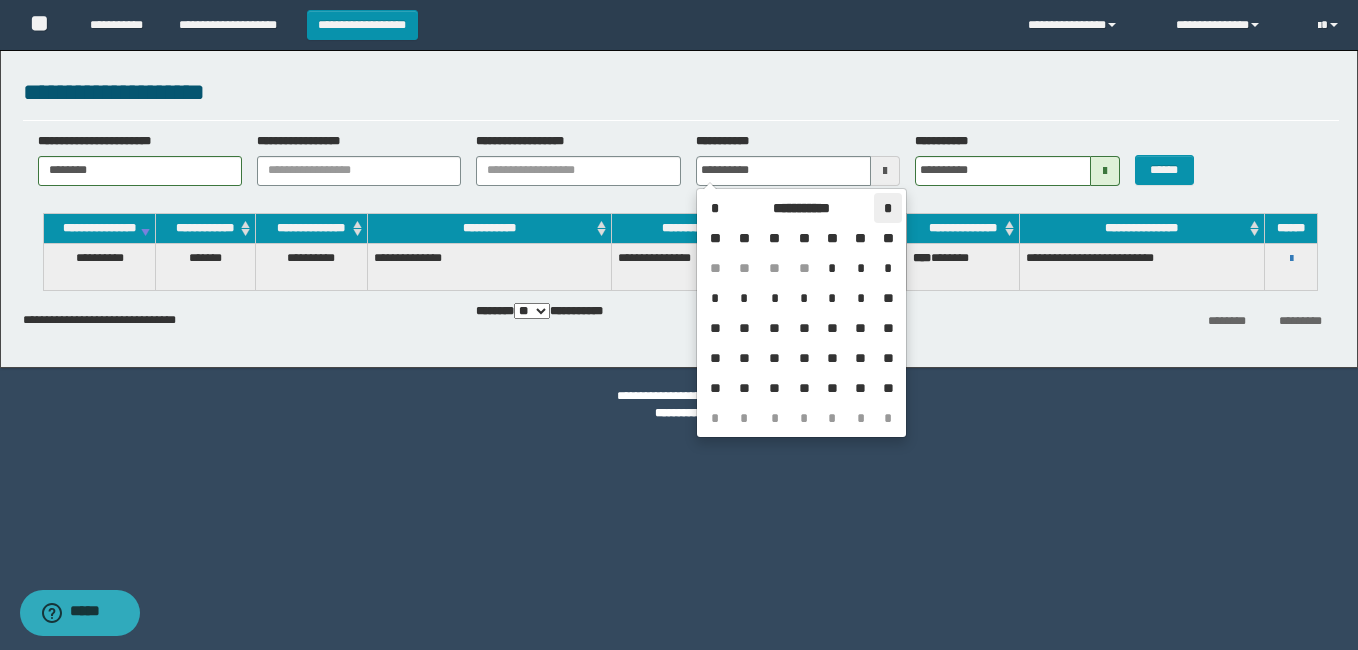 click on "*" at bounding box center (887, 208) 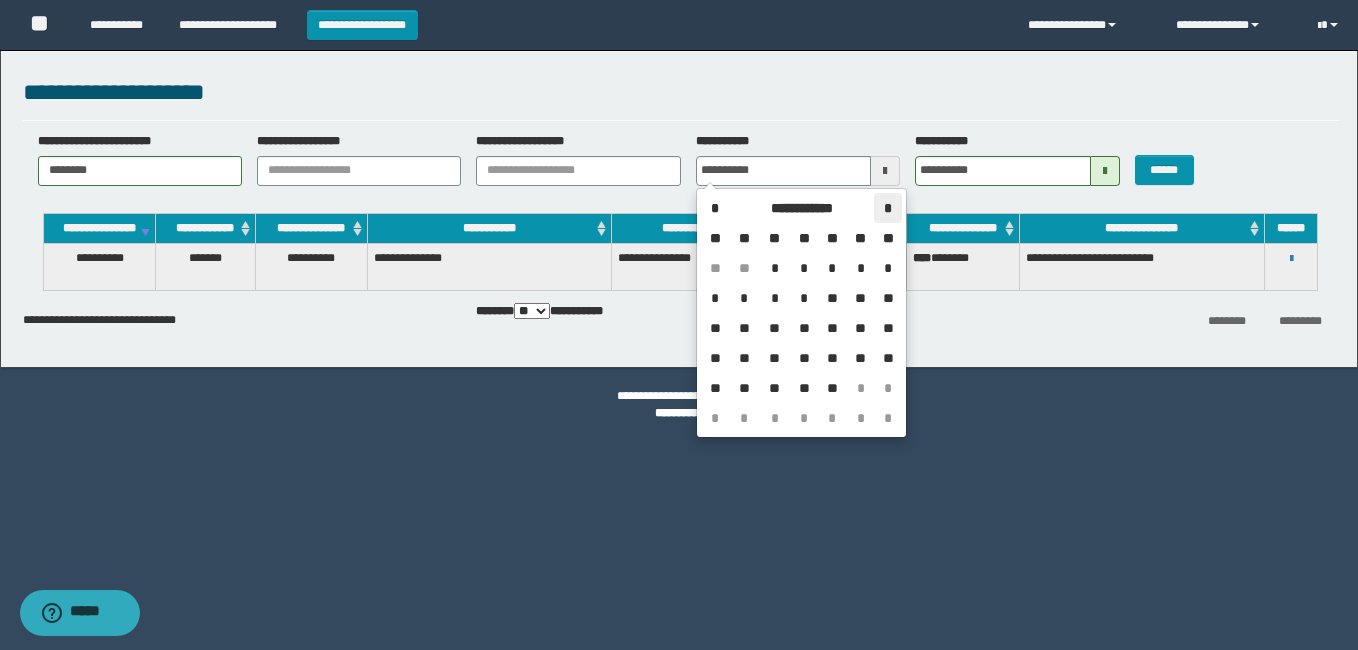 click on "*" at bounding box center (887, 208) 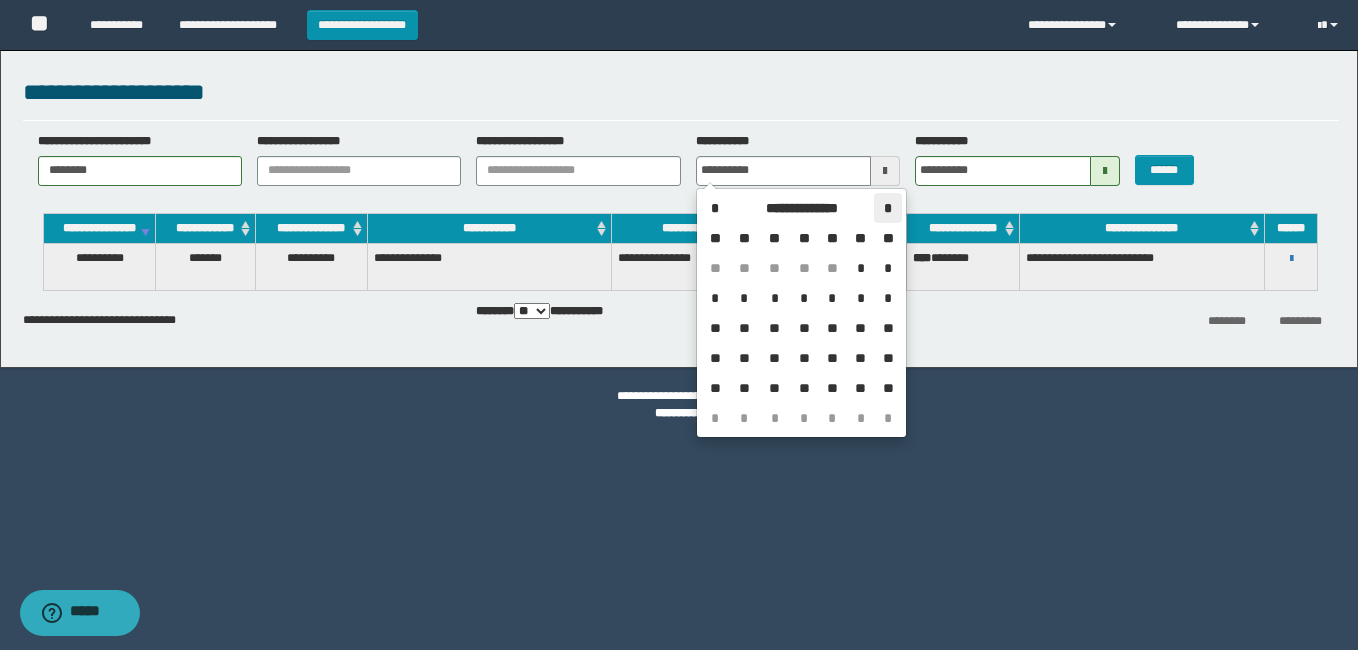 click on "*" at bounding box center [887, 208] 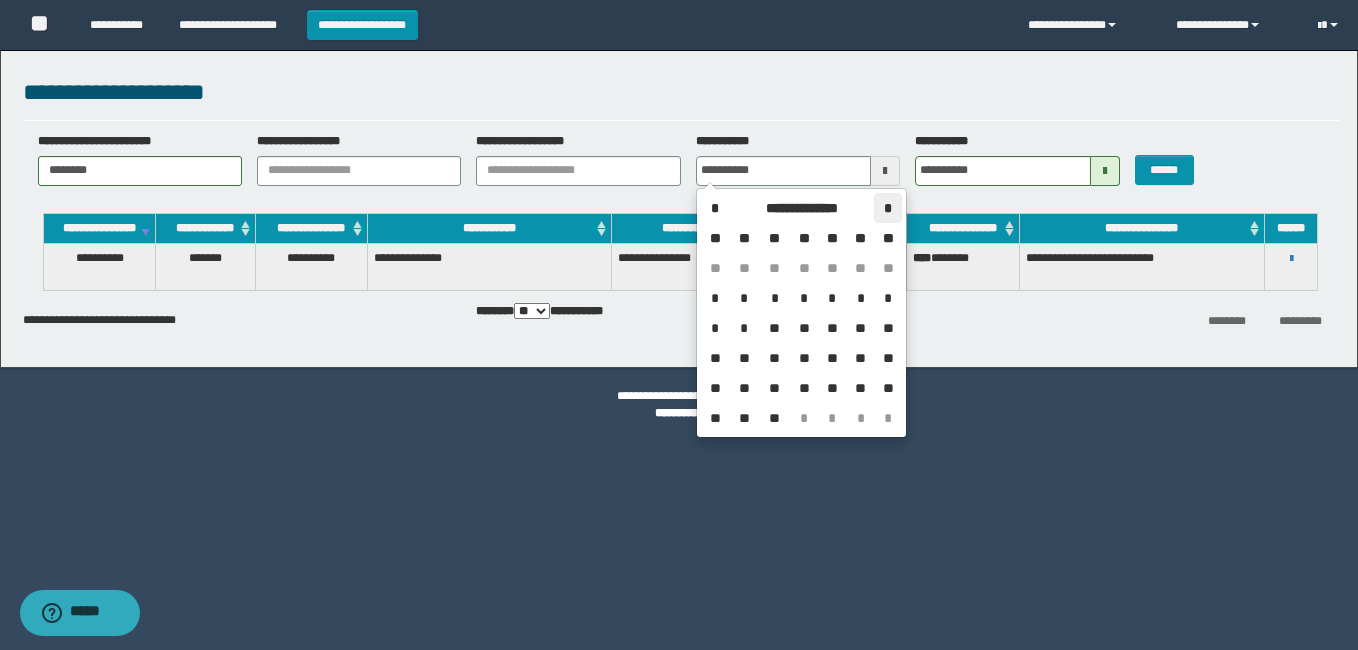 click on "*" at bounding box center (887, 208) 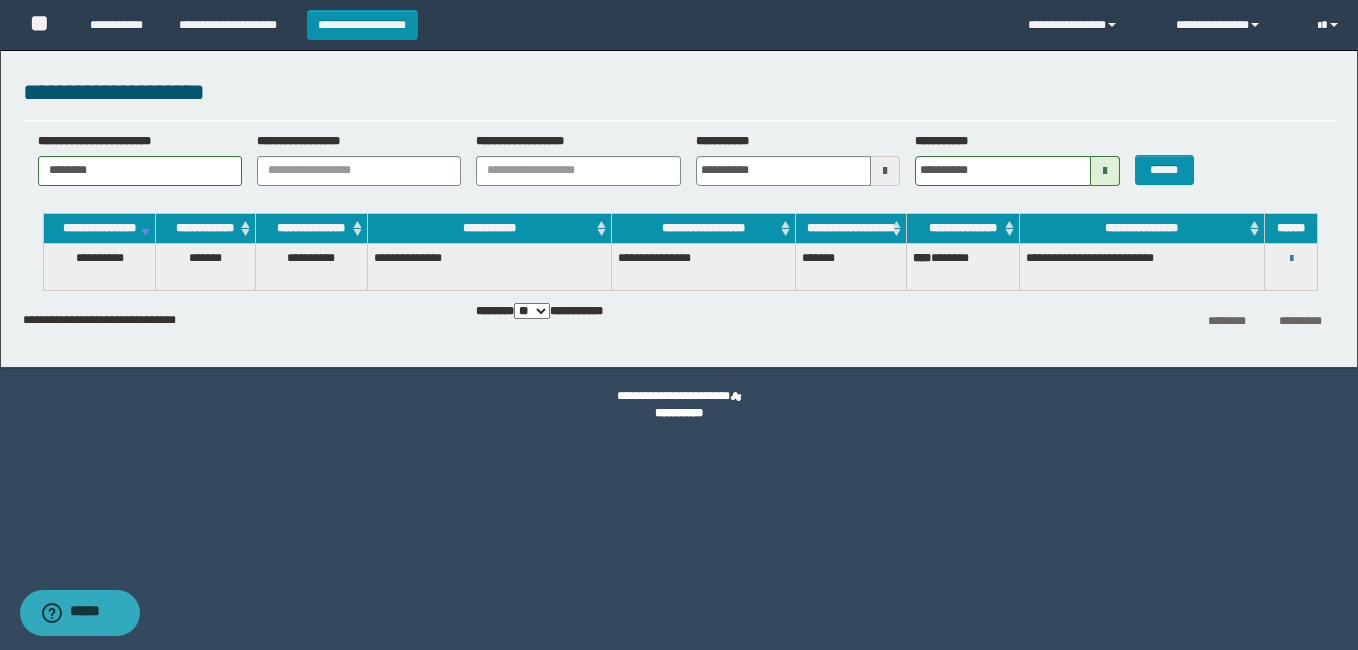 click at bounding box center (1105, 171) 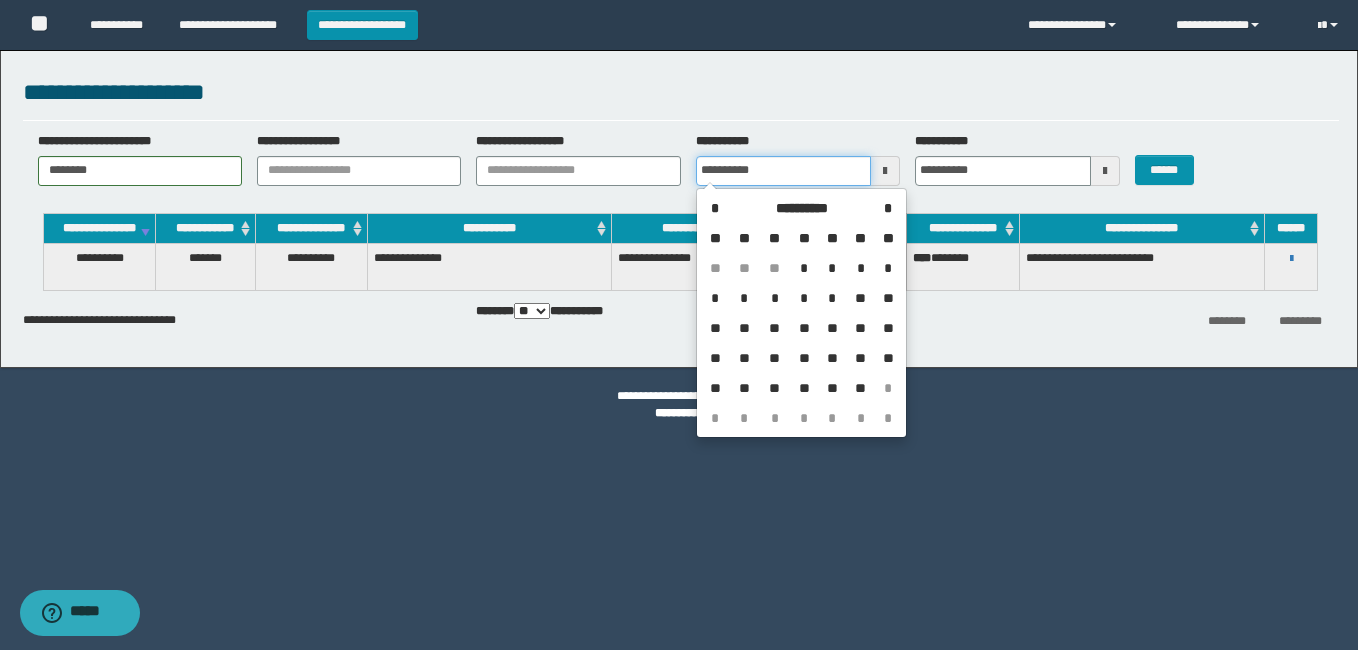 click on "**********" at bounding box center [783, 171] 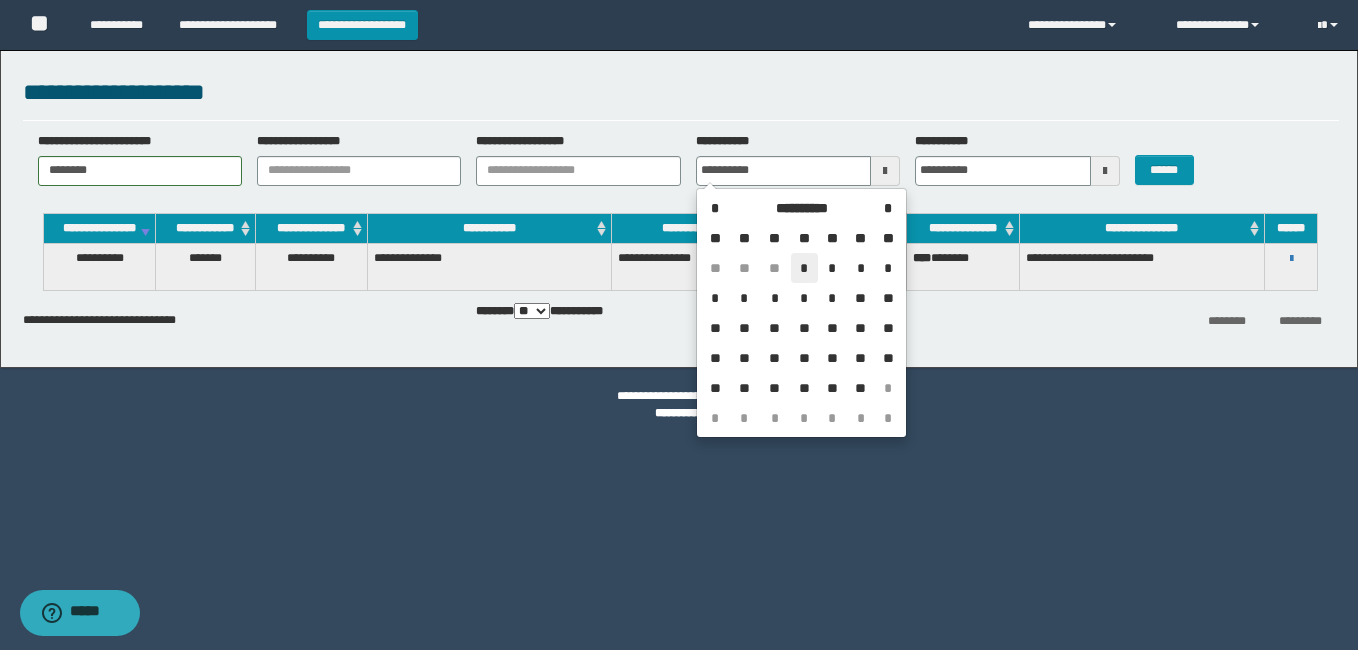 click on "*" at bounding box center (805, 268) 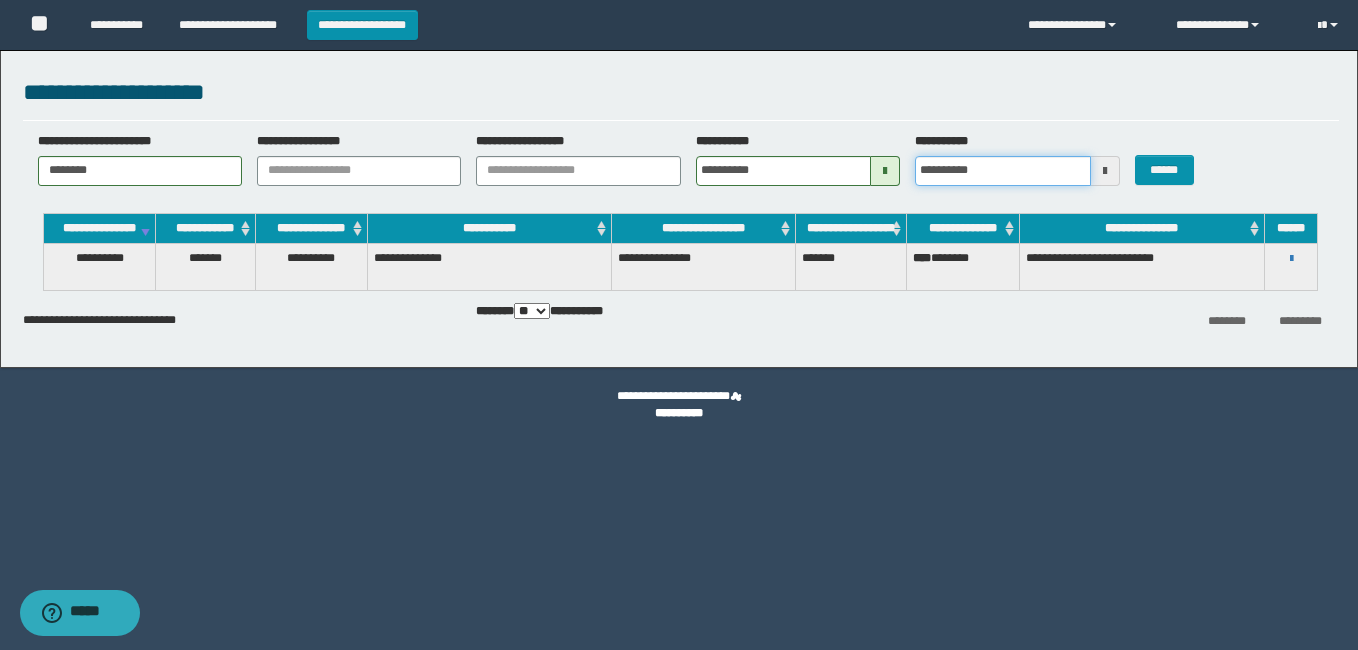 click on "**********" at bounding box center (1002, 171) 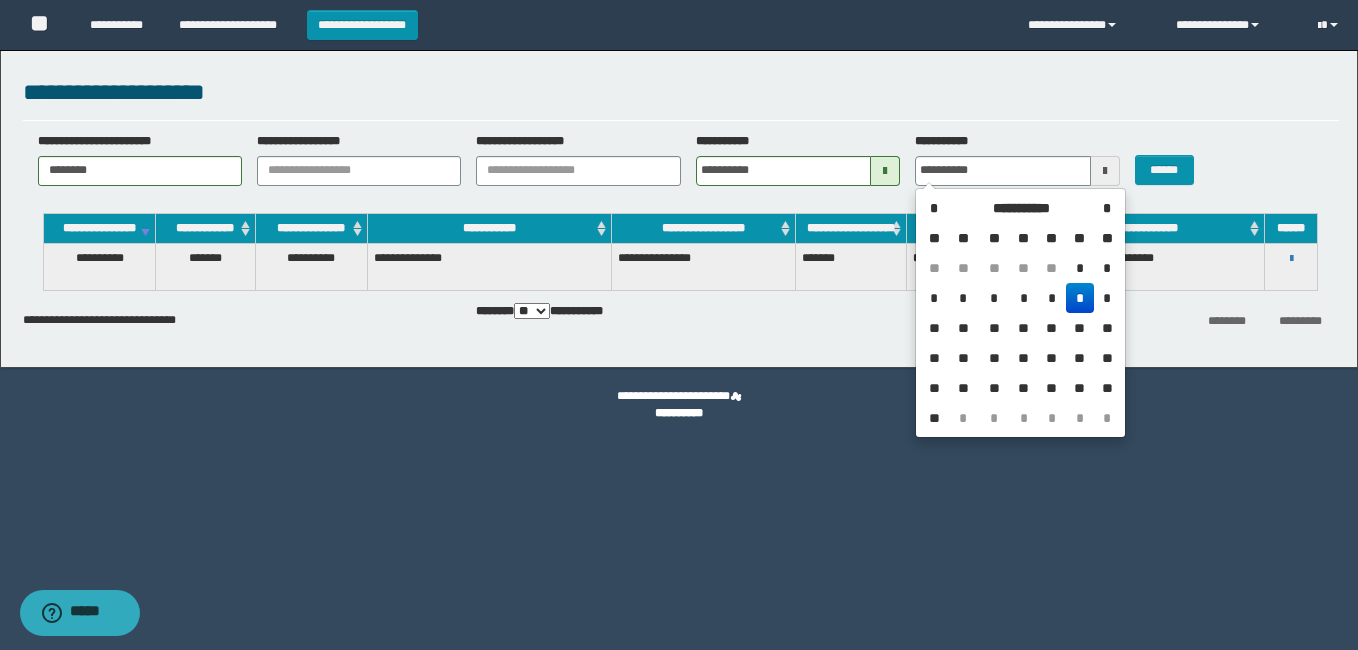 click on "*" at bounding box center (1080, 298) 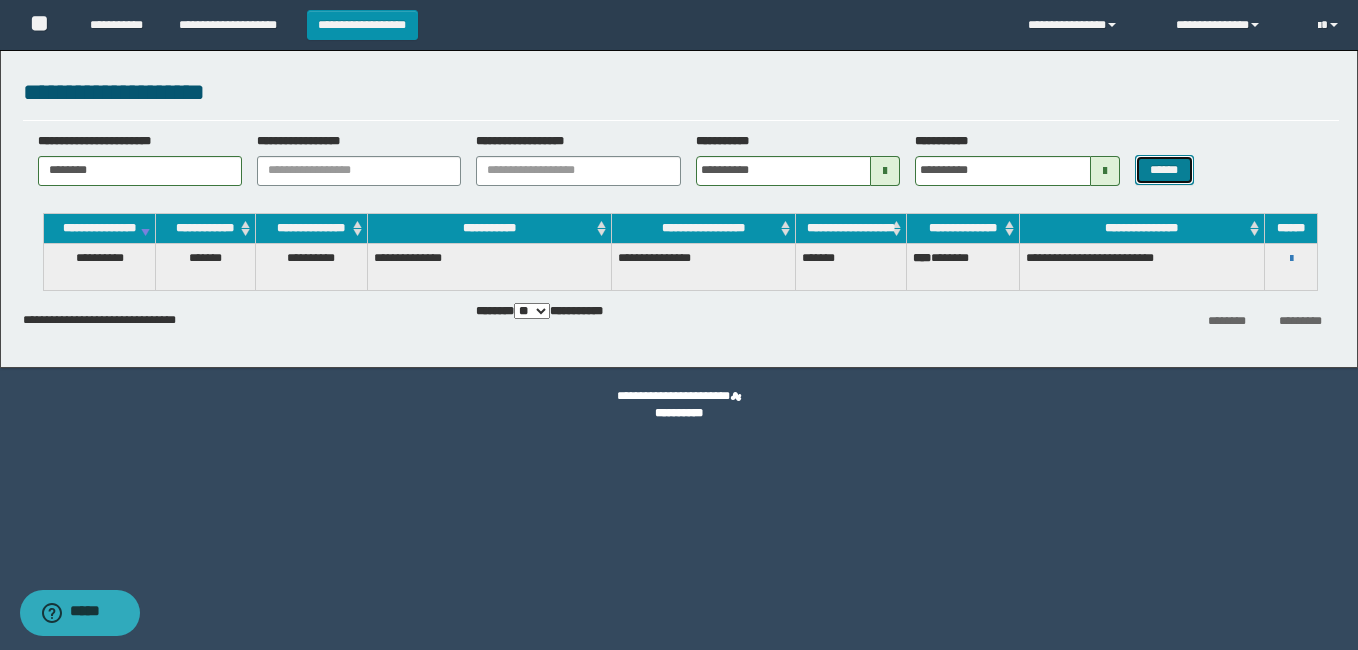 click on "******" at bounding box center [1164, 170] 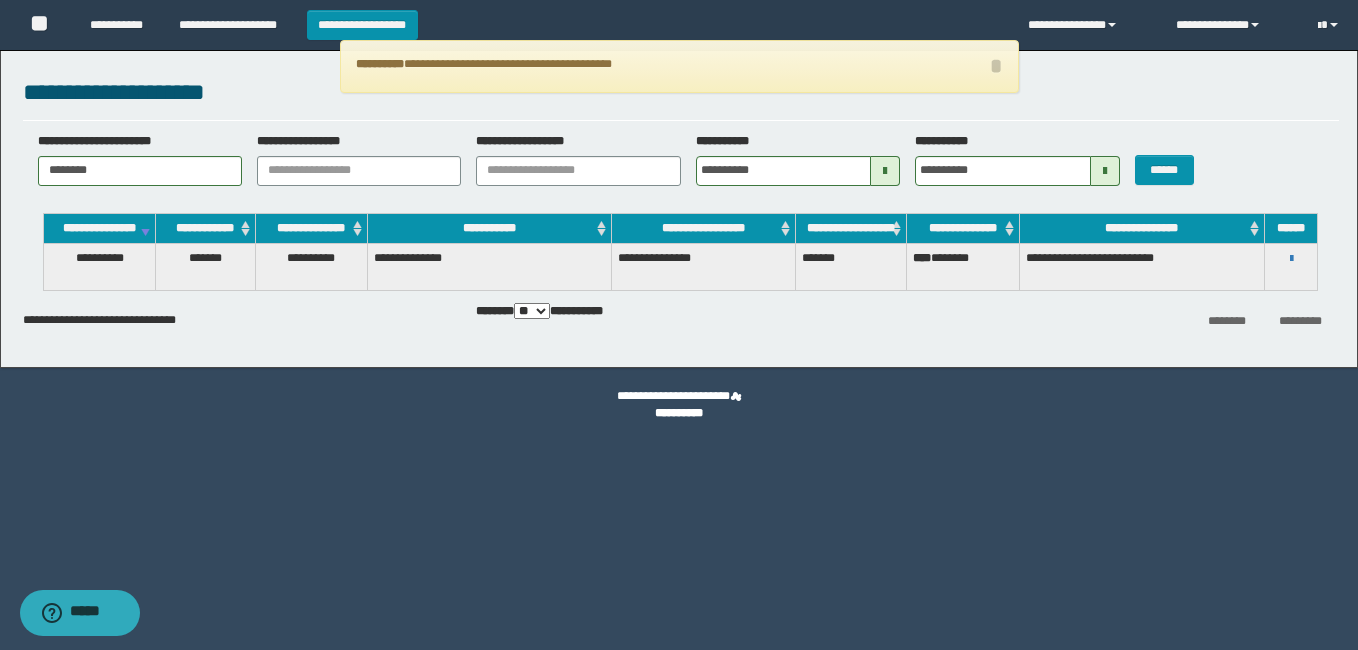 click at bounding box center [885, 171] 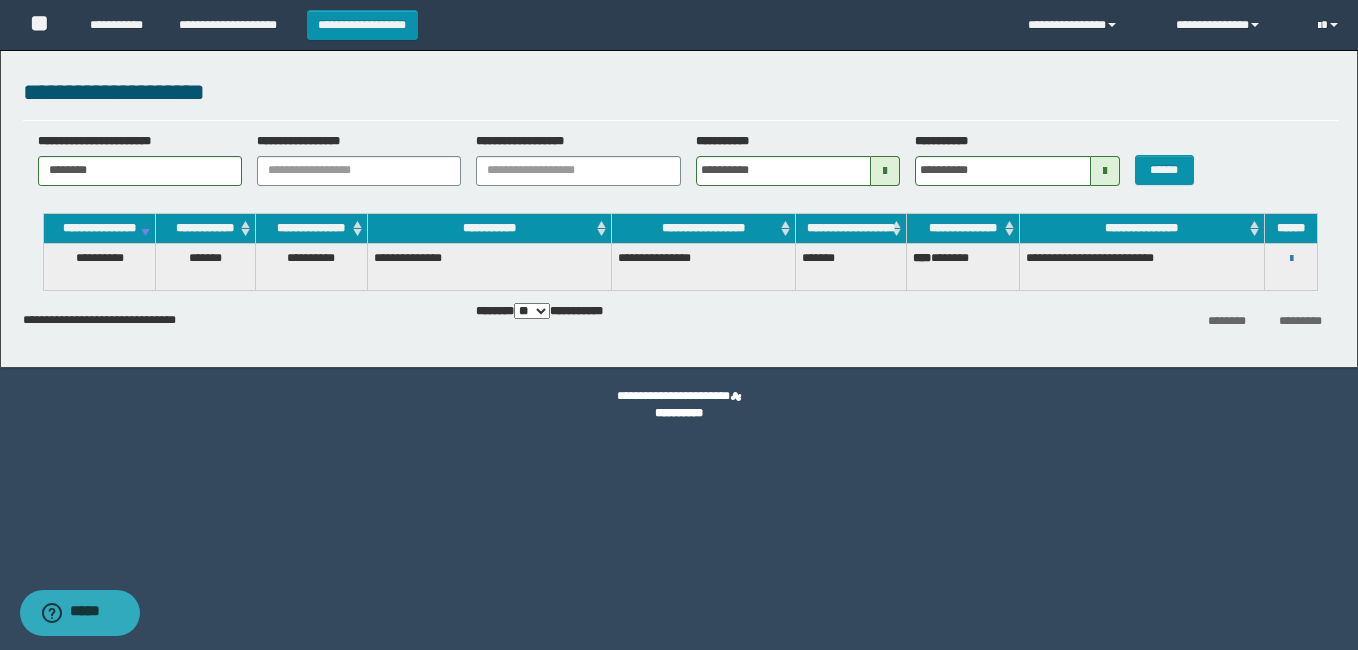 click on "**********" at bounding box center [963, 228] 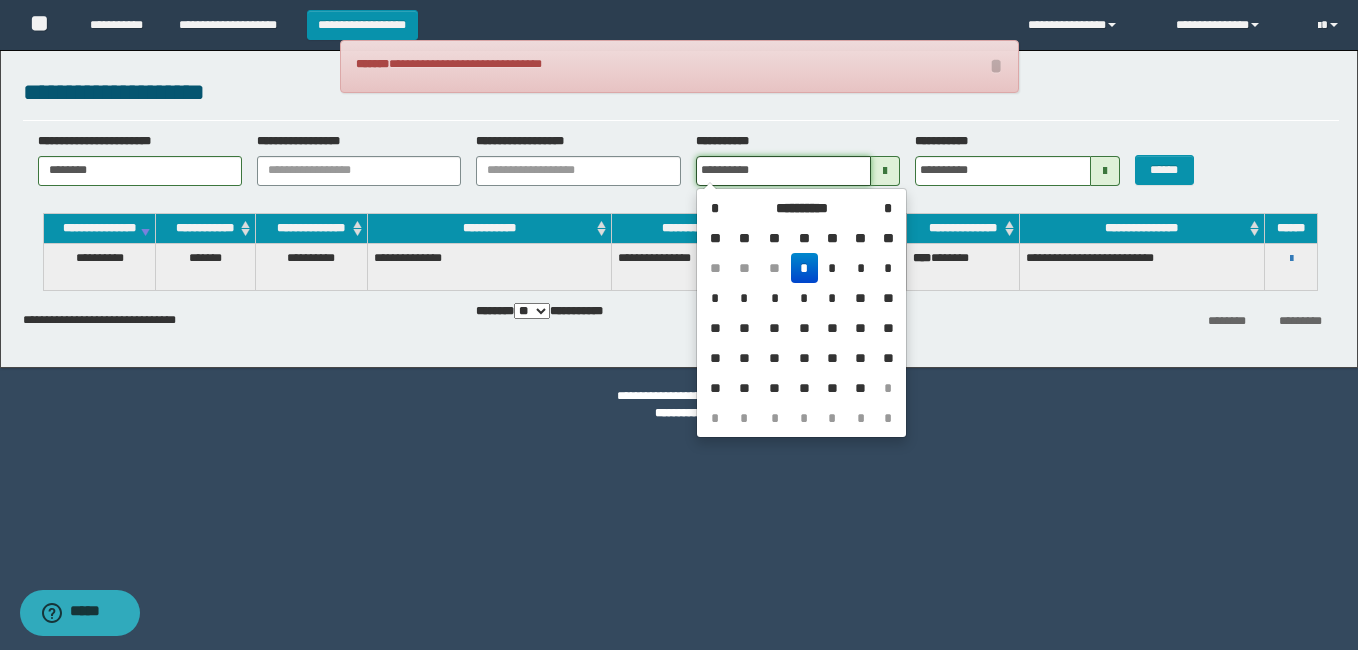 drag, startPoint x: 703, startPoint y: 171, endPoint x: 772, endPoint y: 170, distance: 69.00725 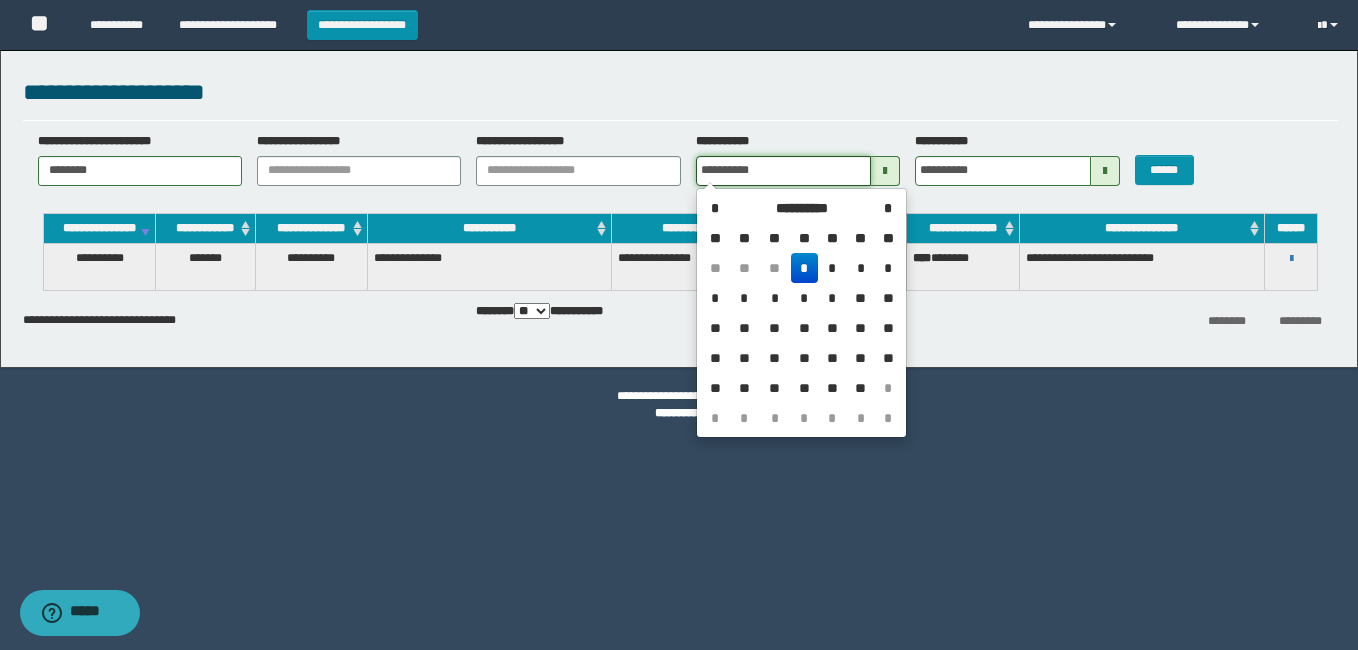 type on "**********" 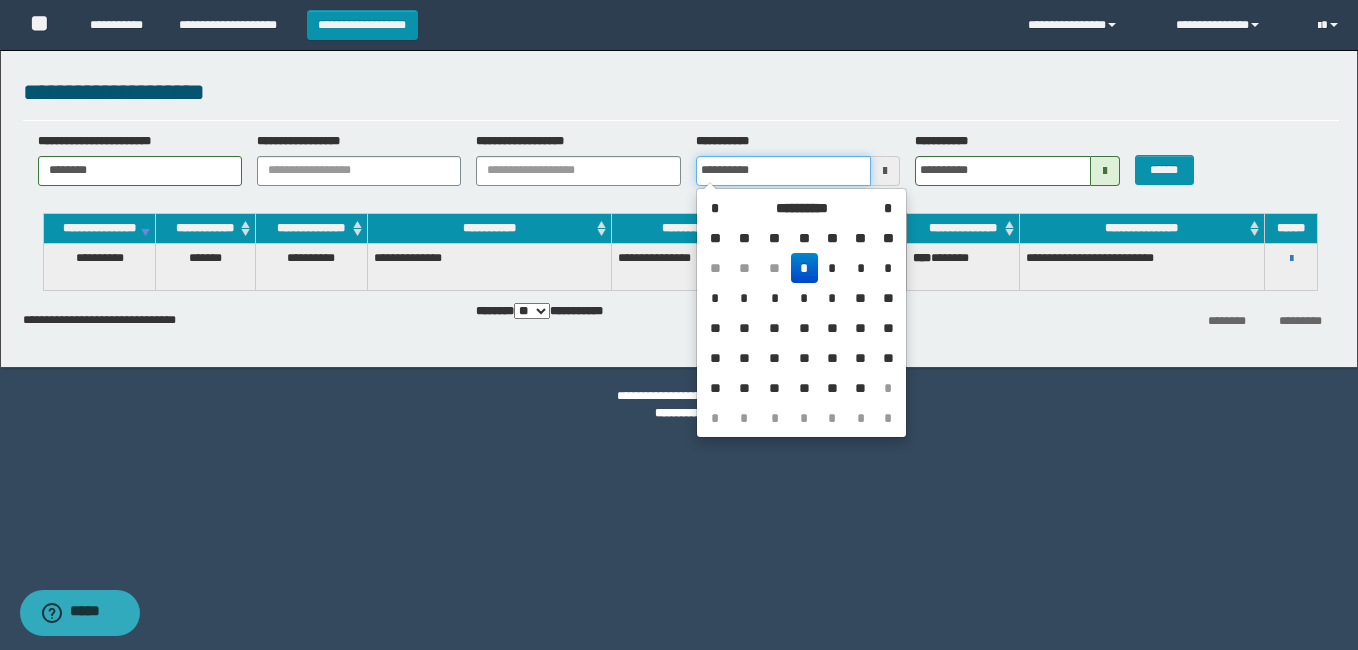 type 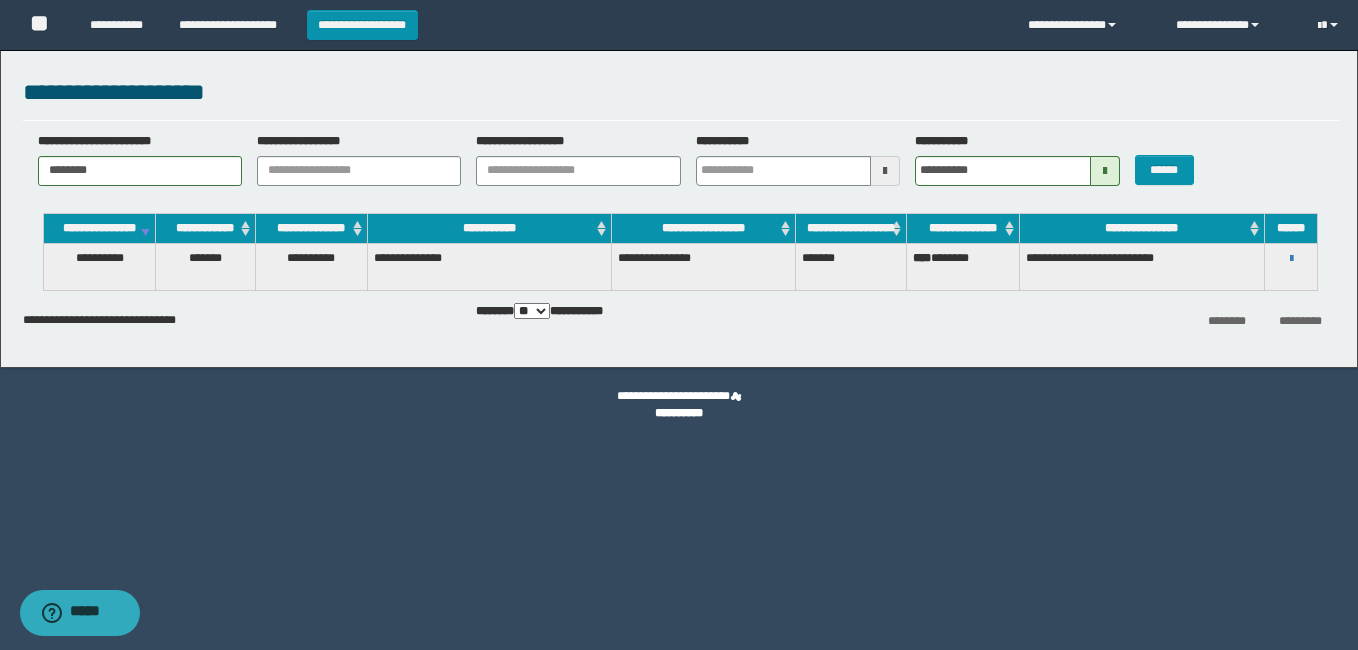 click on "**********" at bounding box center (679, 204) 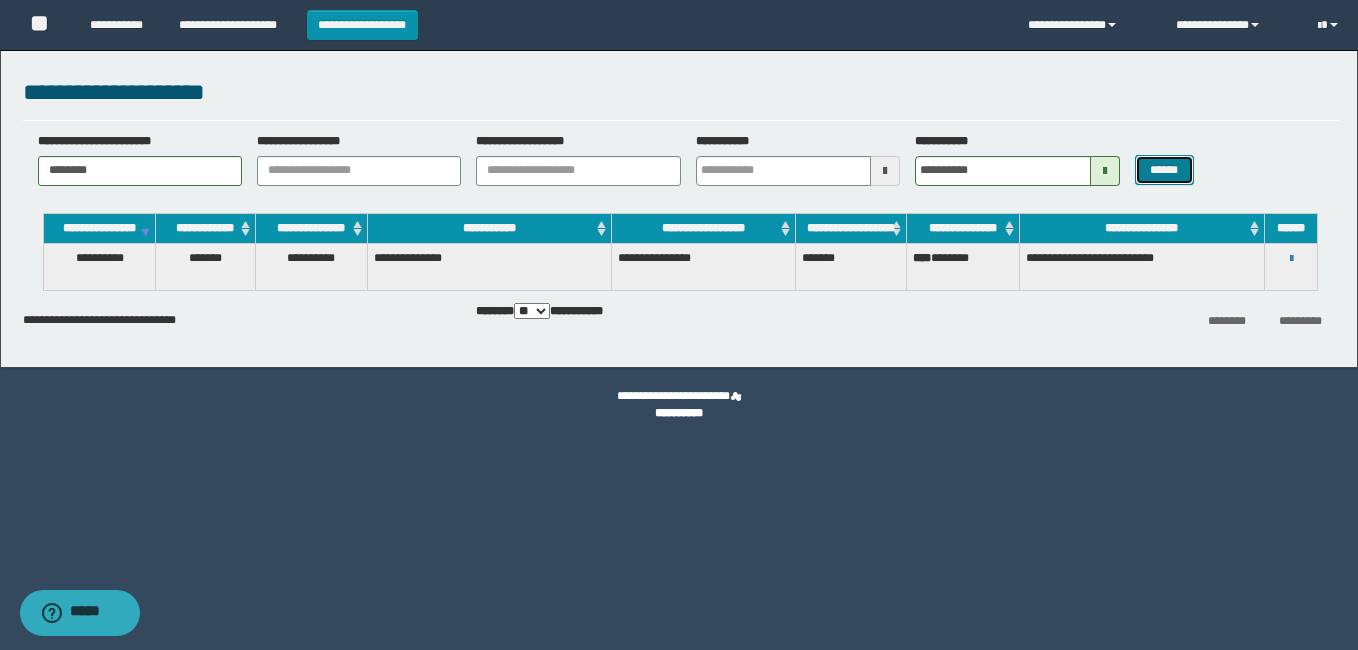 click on "******" at bounding box center (1164, 170) 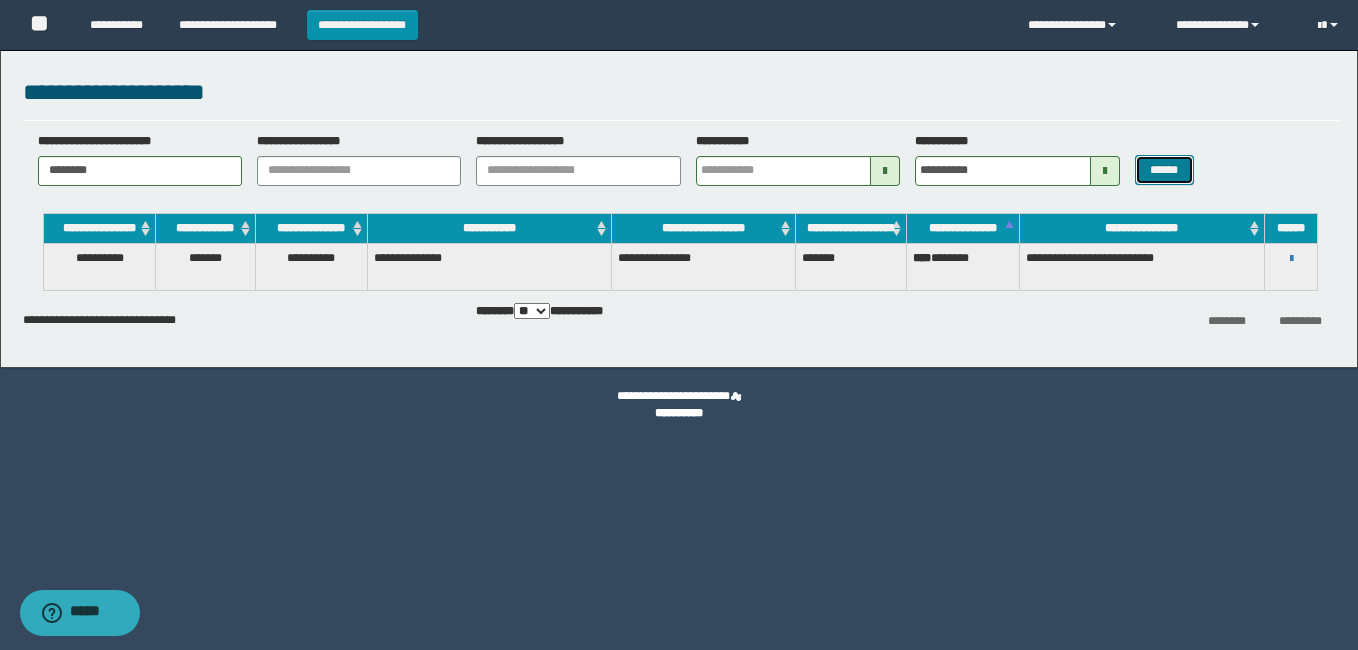 click on "******" at bounding box center (1164, 170) 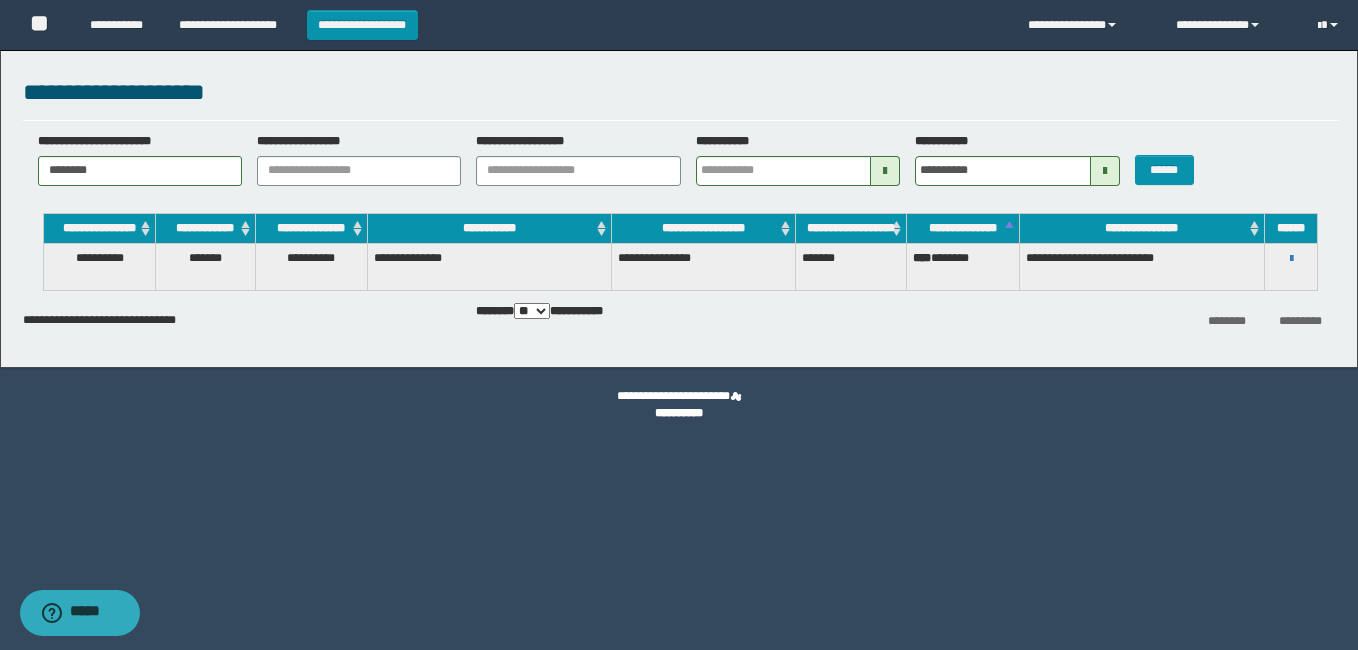click at bounding box center [885, 171] 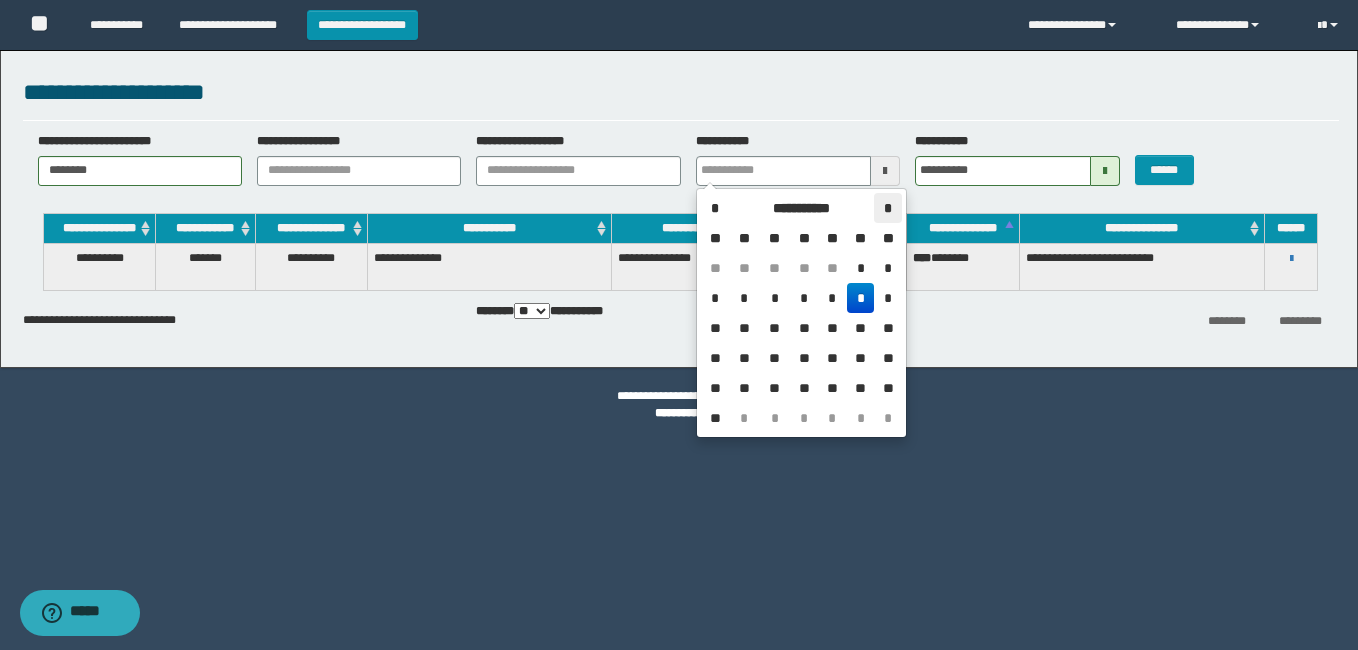 click on "*" at bounding box center [887, 208] 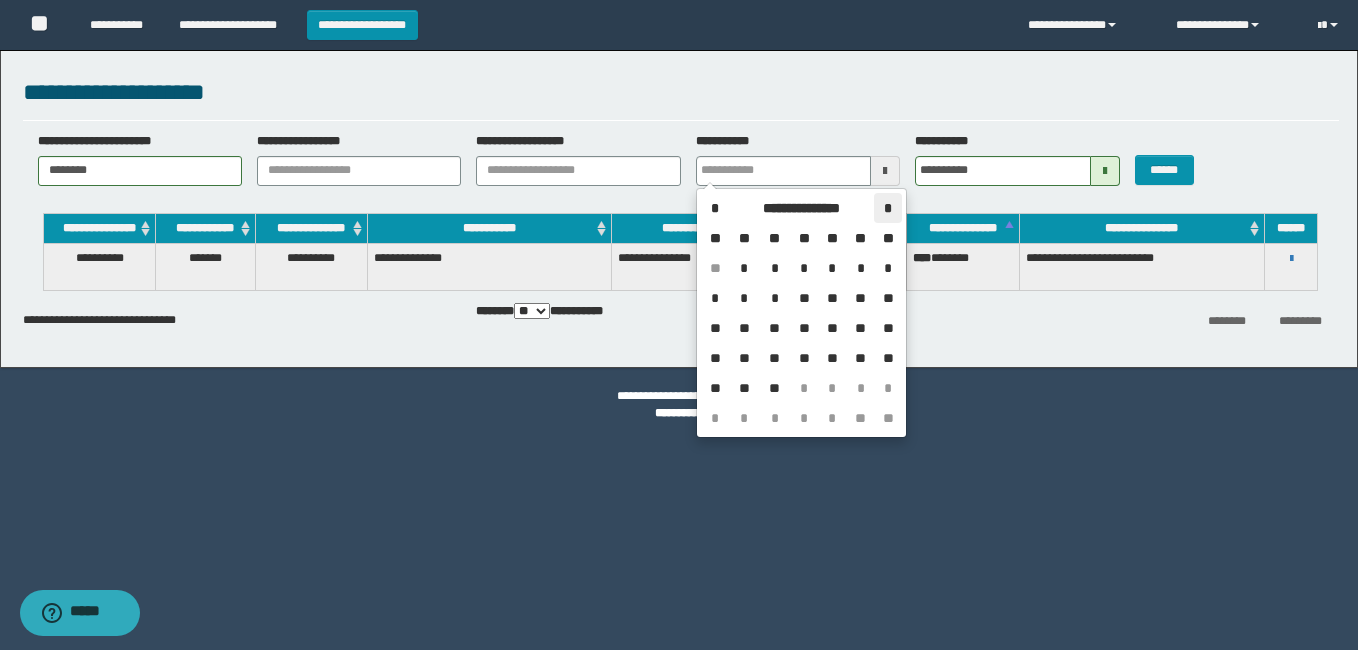 click on "*" at bounding box center (887, 208) 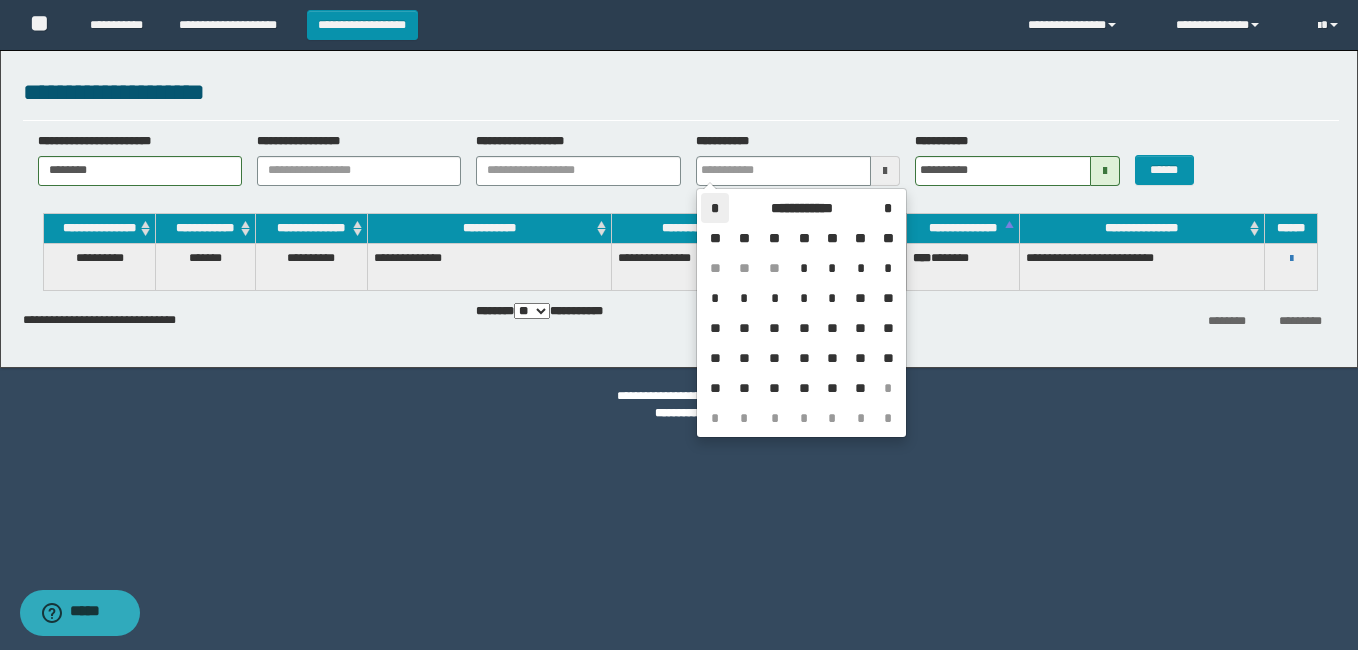 click on "*" at bounding box center [715, 208] 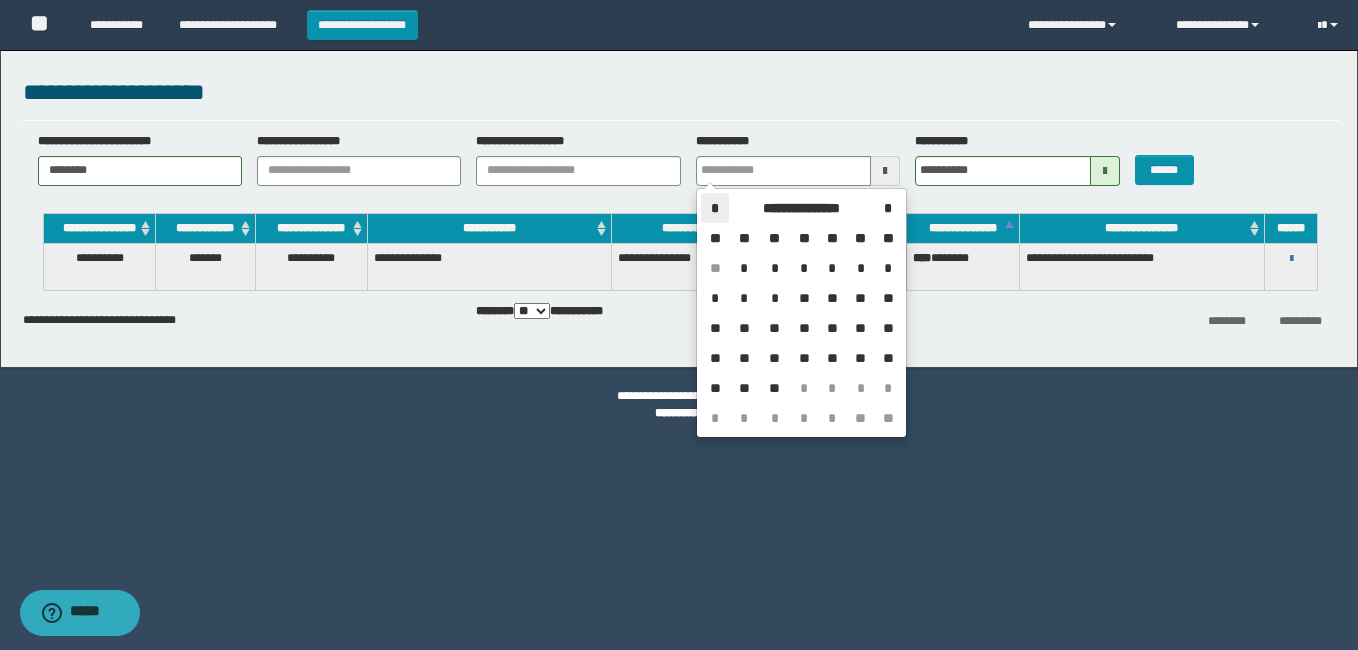 click on "*" at bounding box center (715, 208) 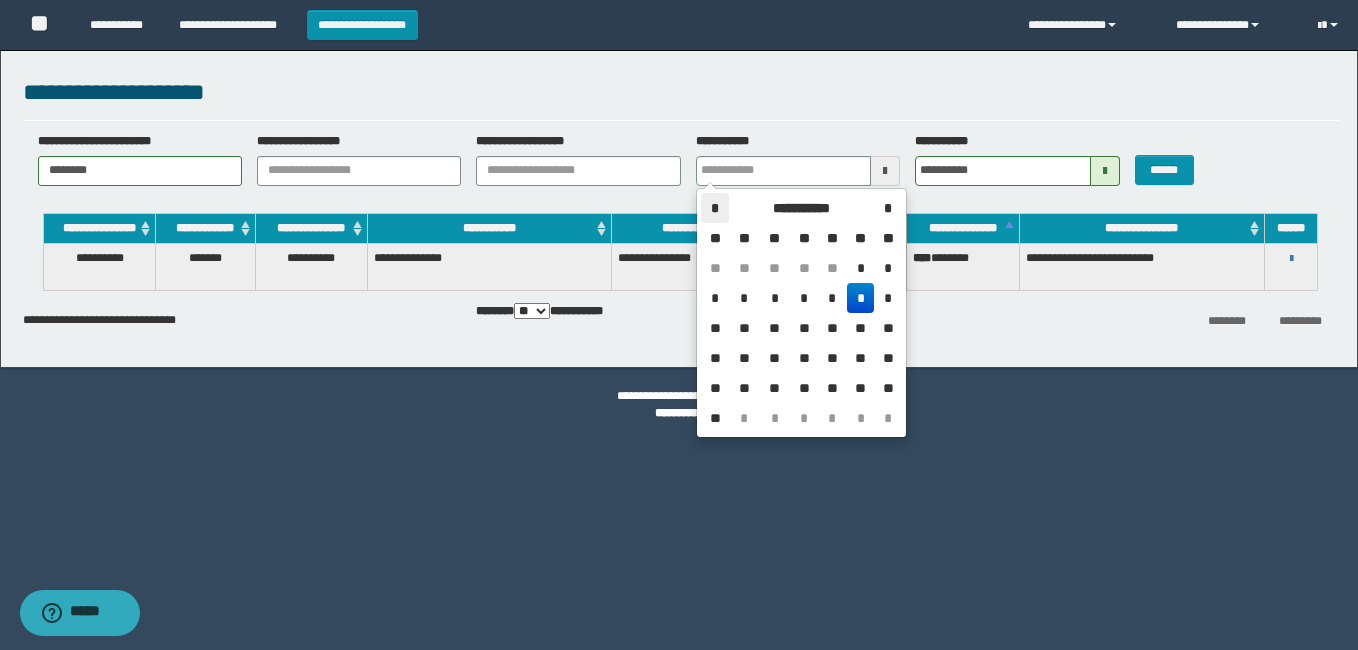 click on "*" at bounding box center [715, 208] 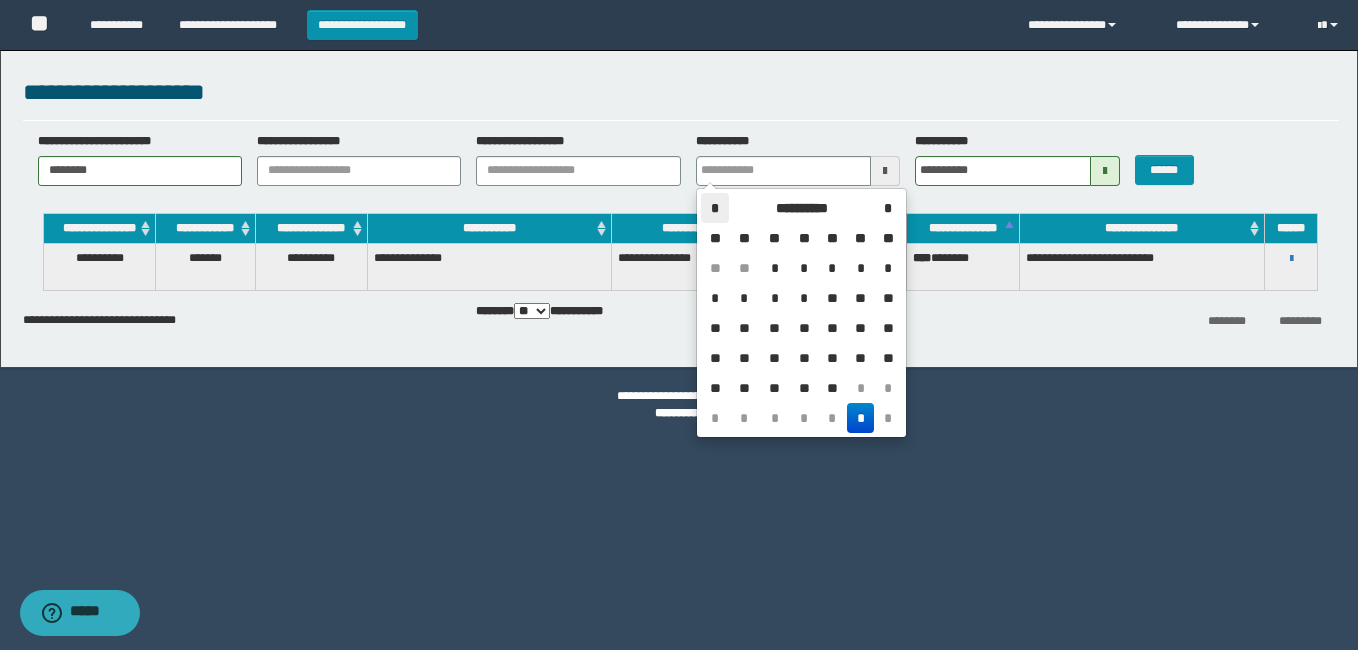 click on "*" at bounding box center (715, 208) 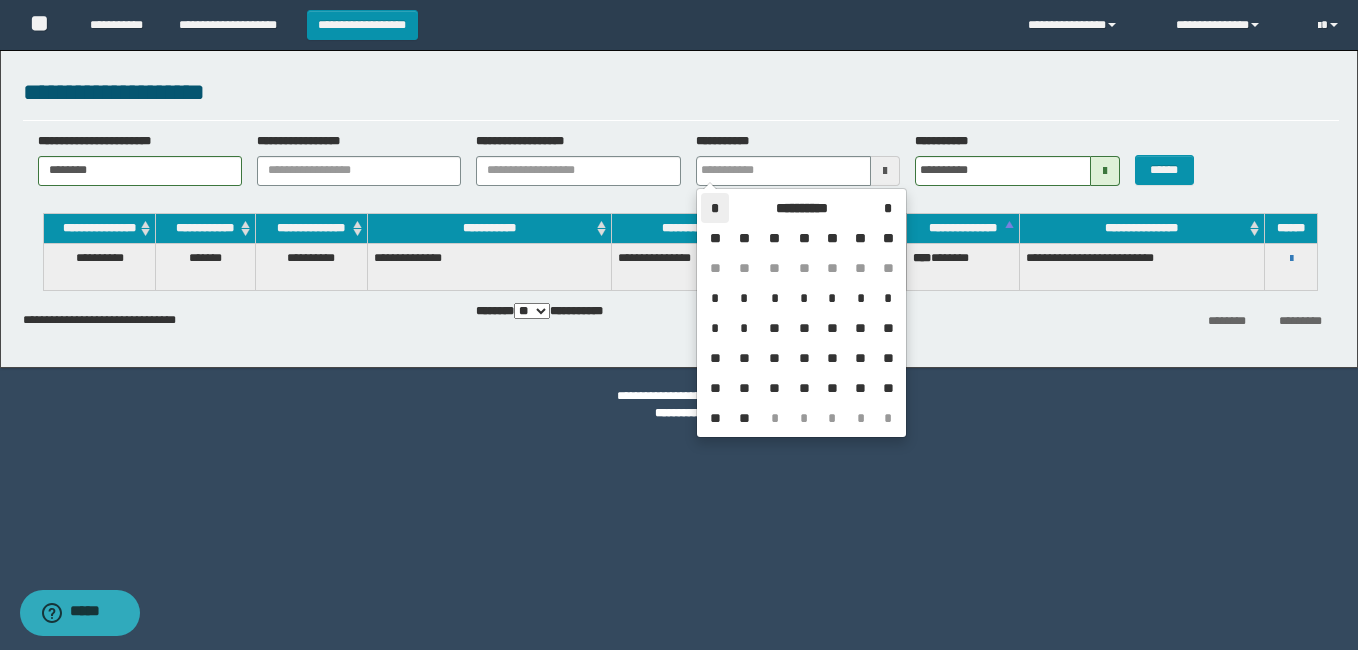 click on "*" at bounding box center [715, 208] 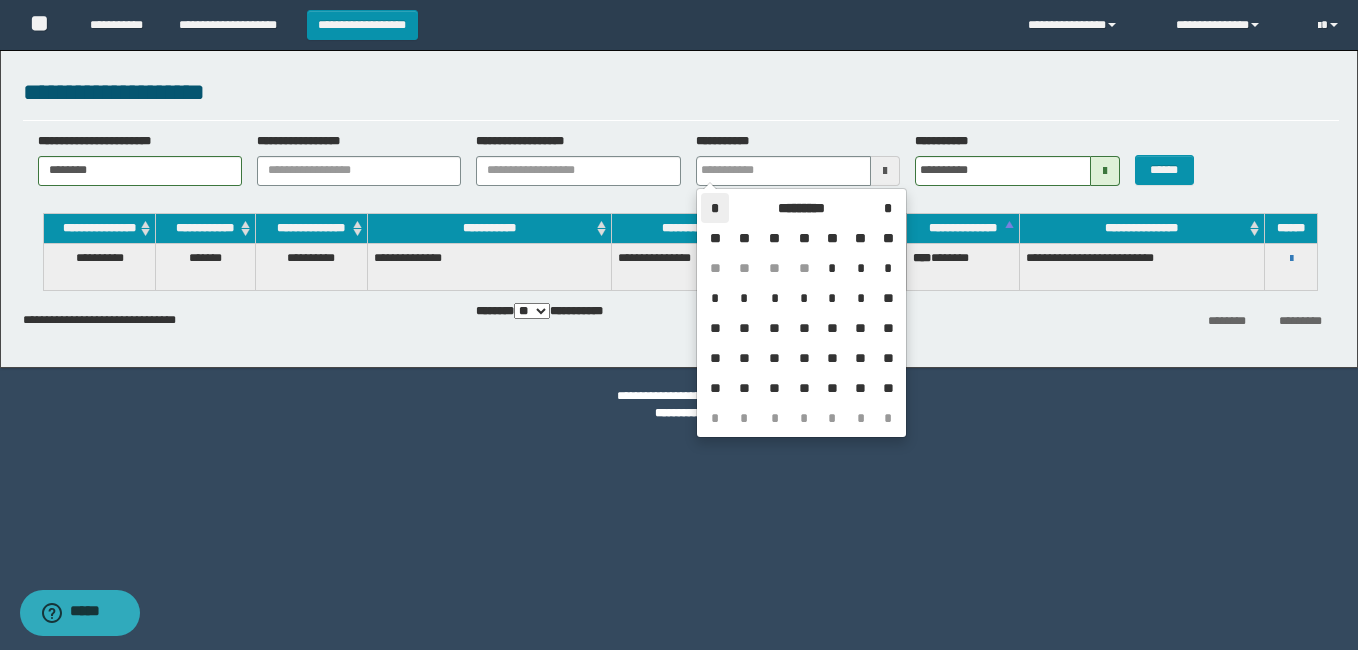 click on "*" at bounding box center (715, 208) 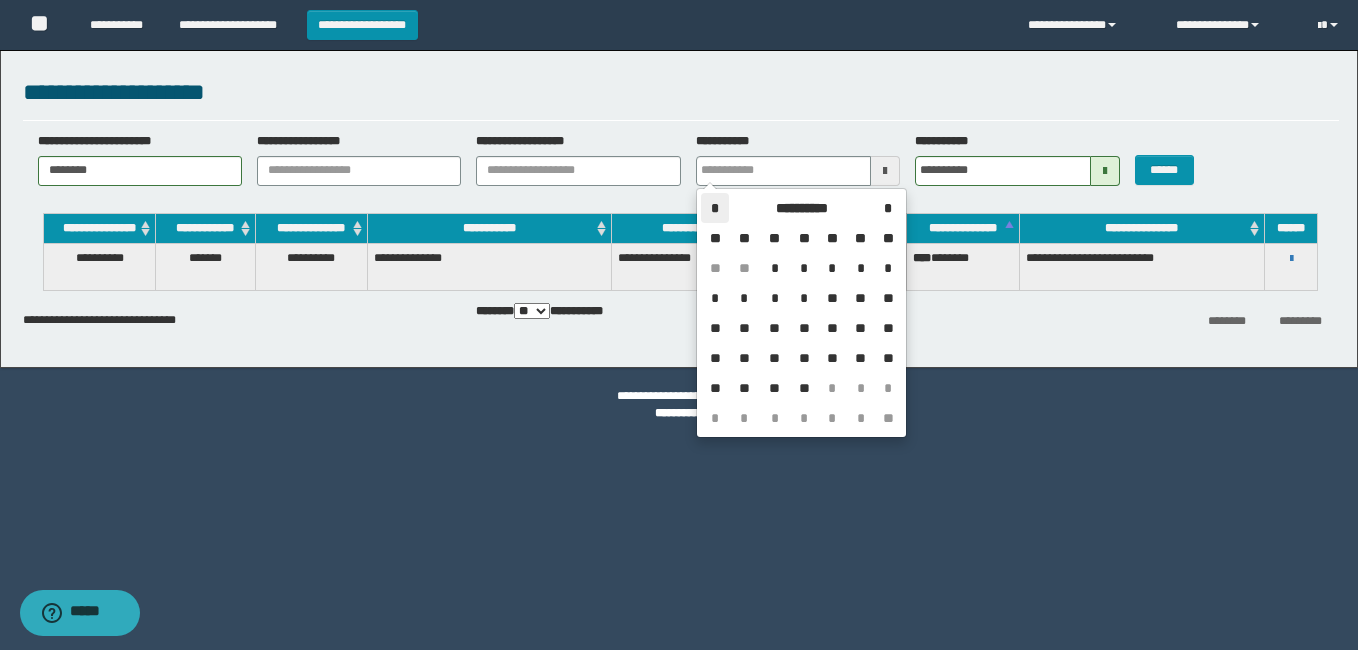 click on "*" at bounding box center (715, 208) 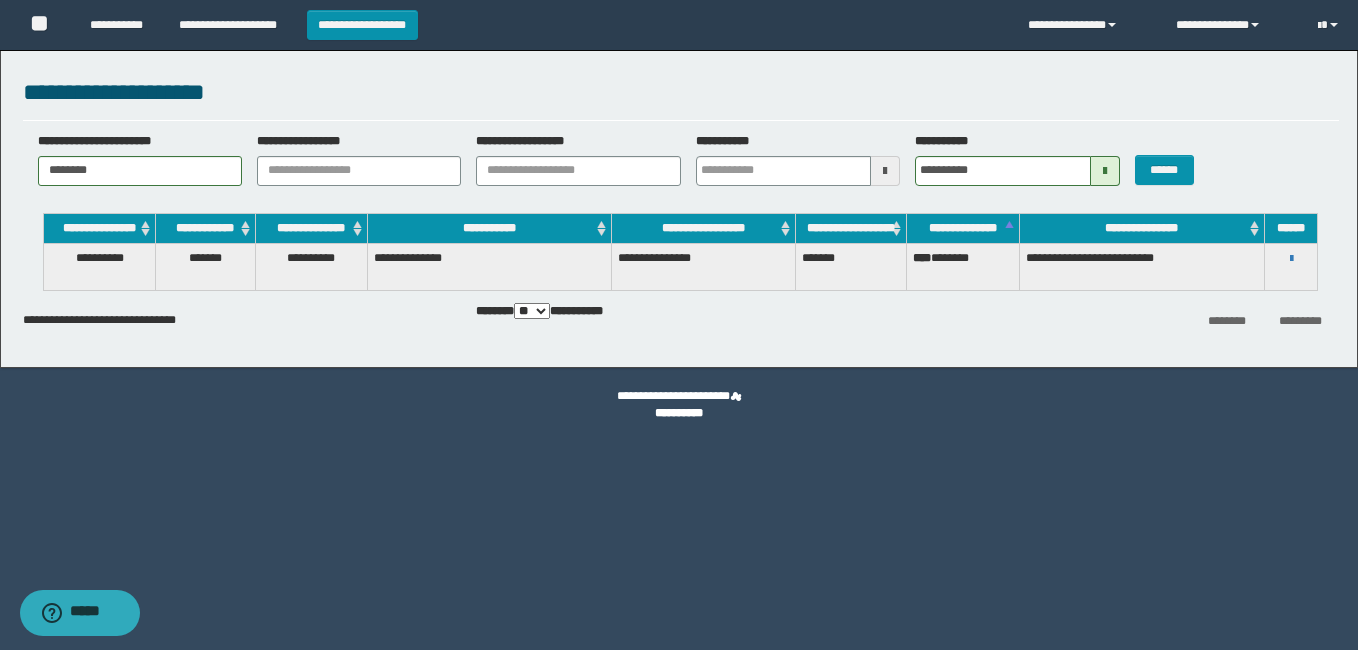 click at bounding box center (1105, 171) 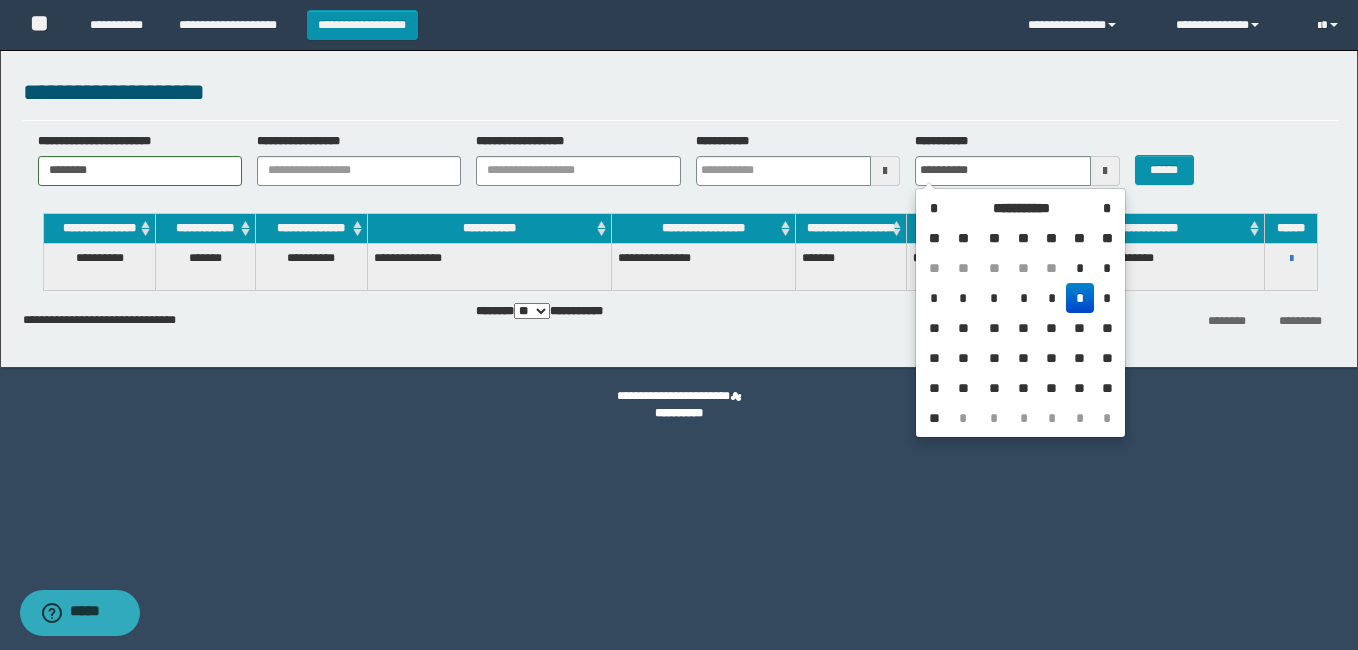 click at bounding box center [885, 171] 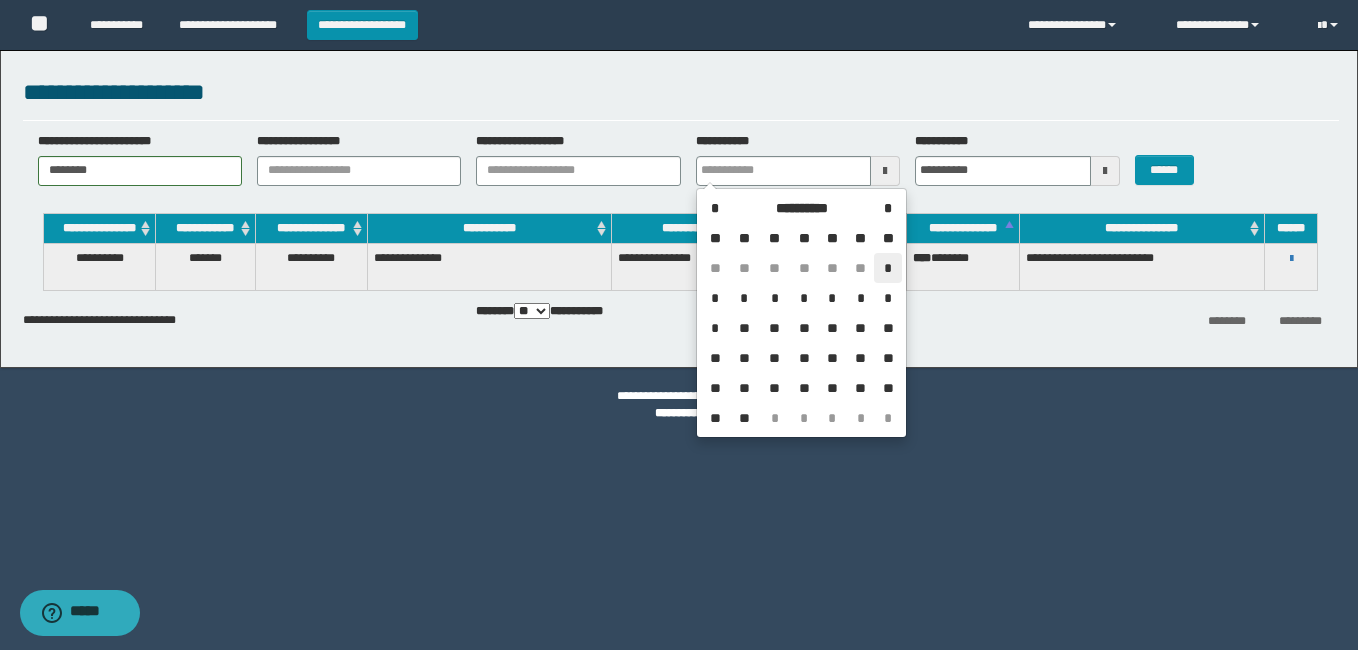 click on "*" at bounding box center (887, 268) 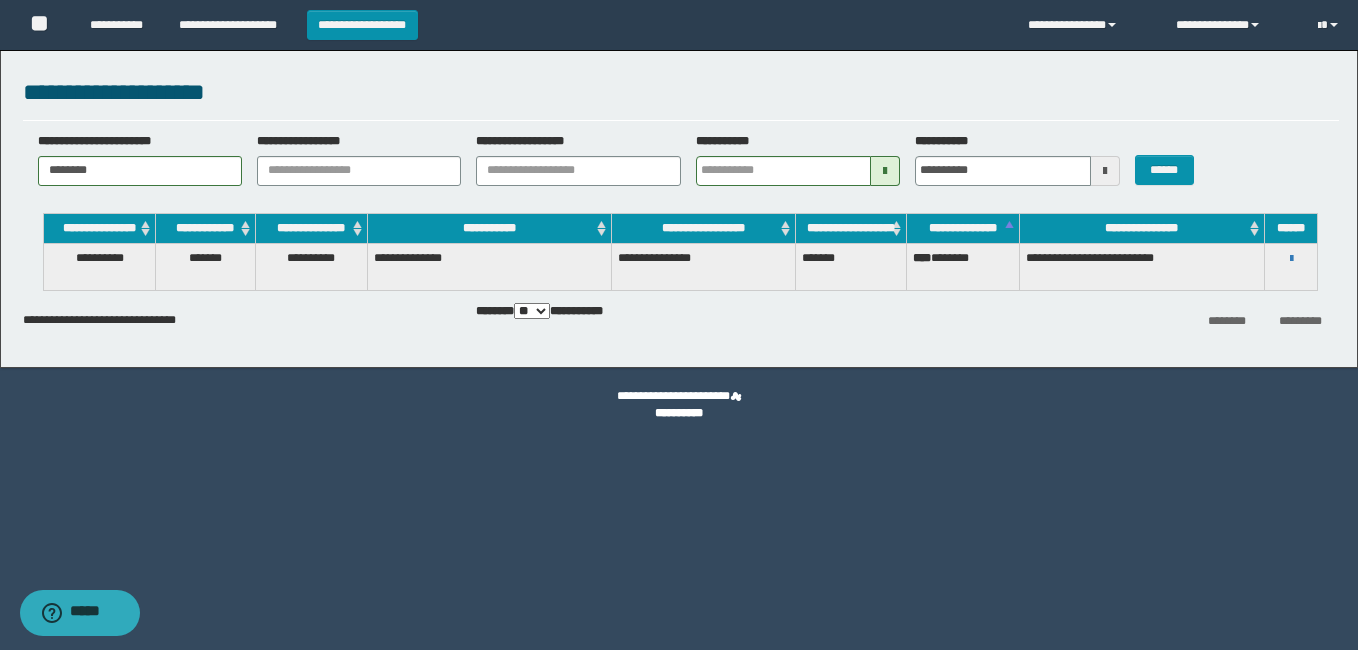 click at bounding box center [1105, 171] 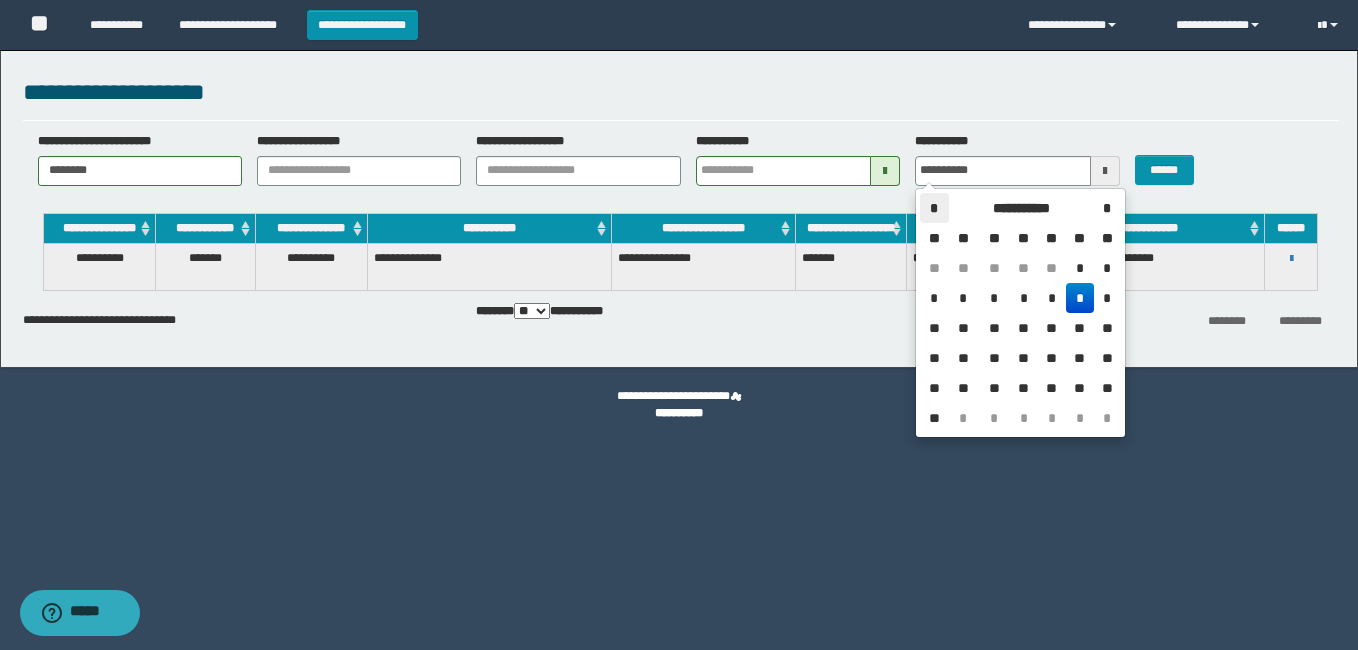 click on "*" at bounding box center [934, 208] 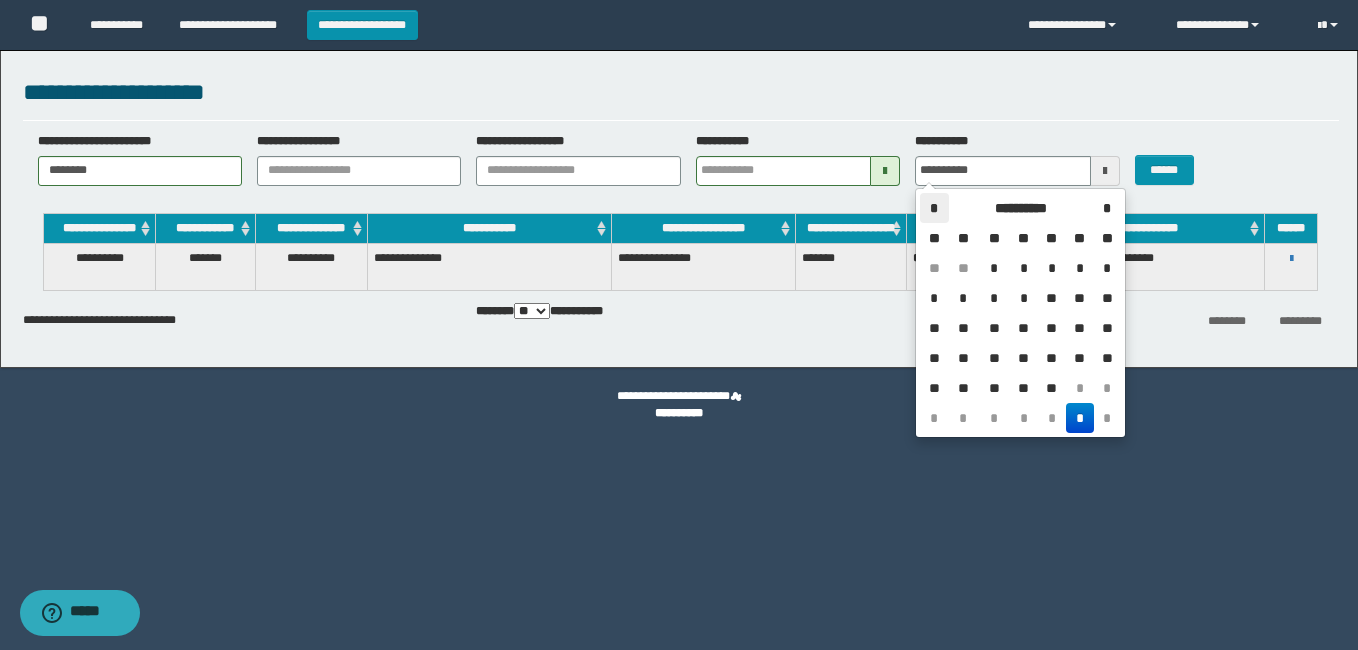 click on "*" at bounding box center [934, 208] 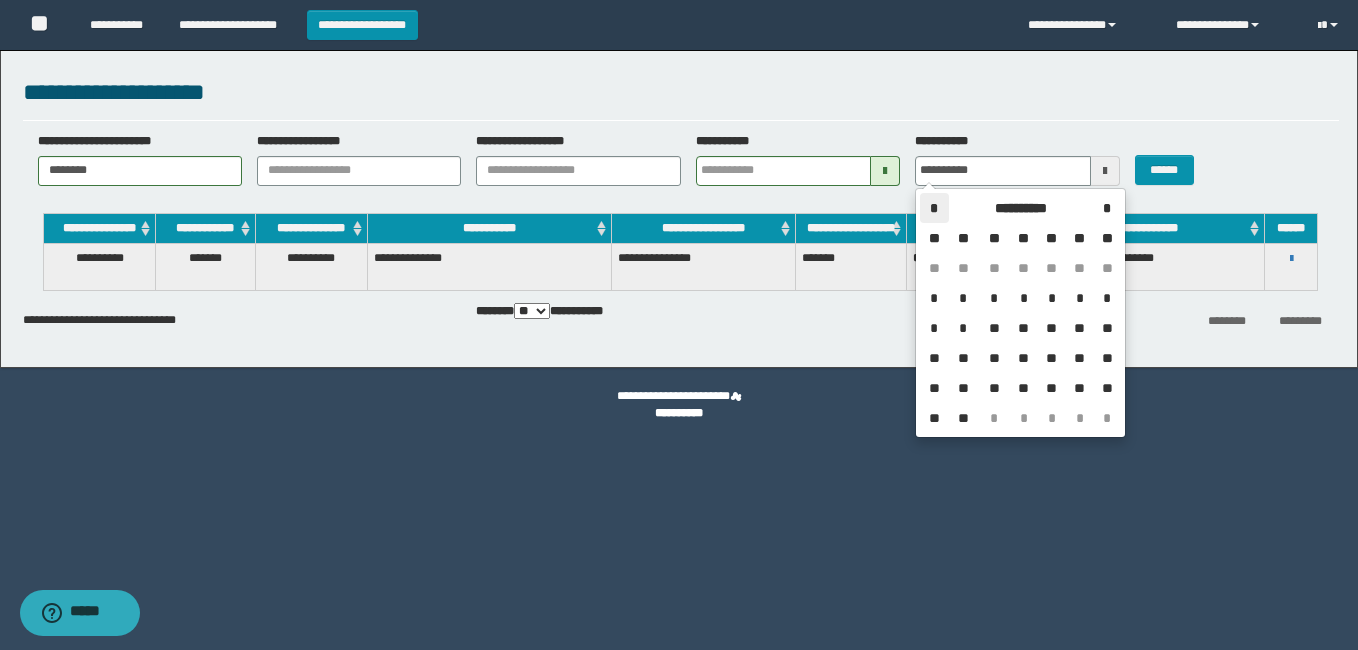 click on "*" at bounding box center [934, 208] 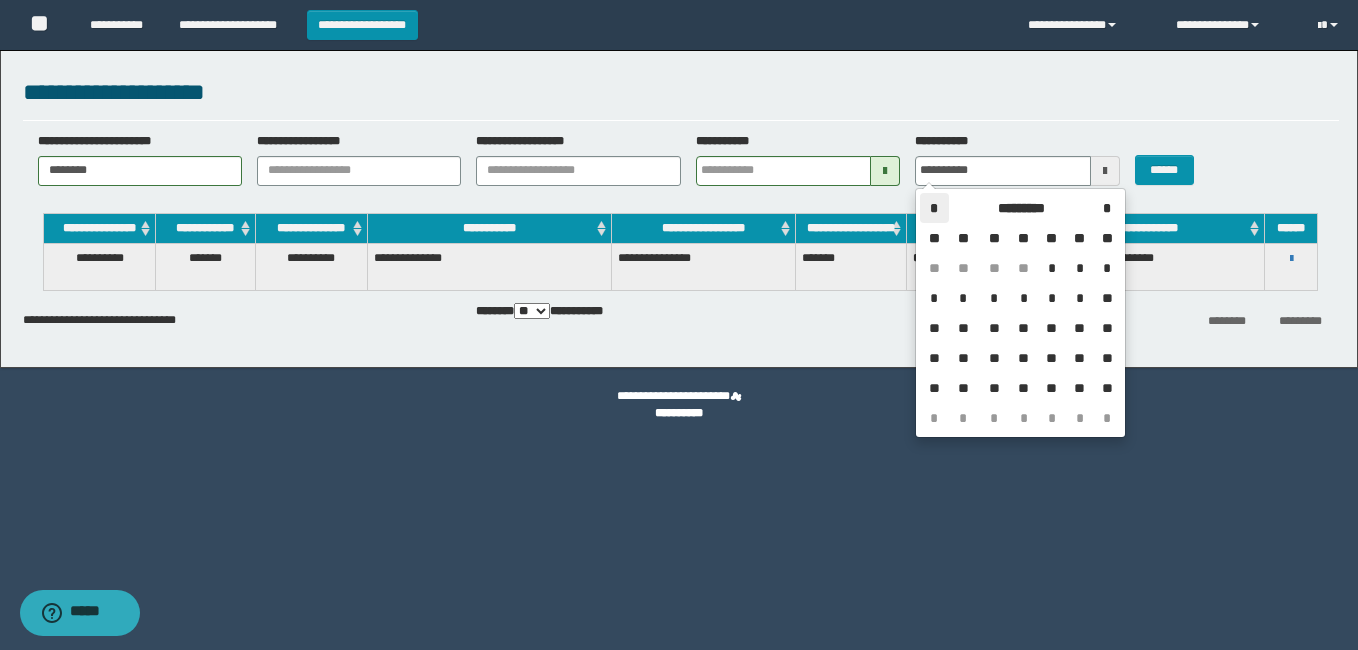 click on "*" at bounding box center (934, 208) 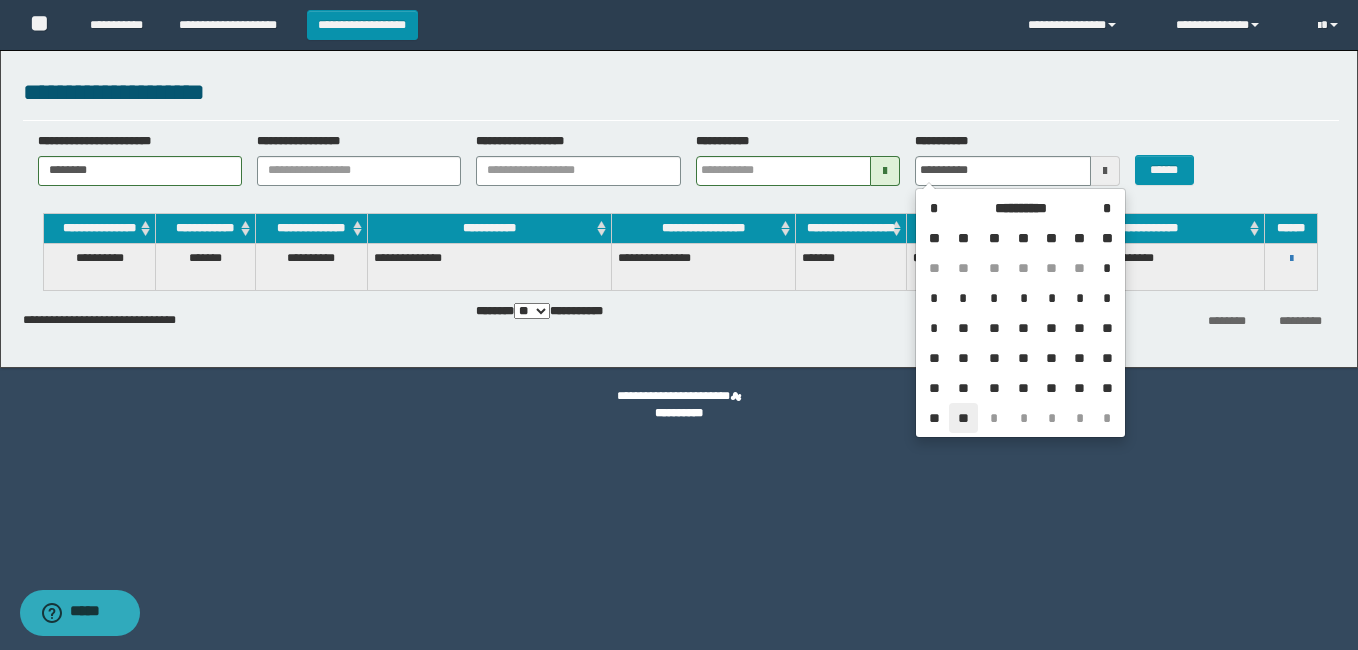 click on "**" at bounding box center [963, 418] 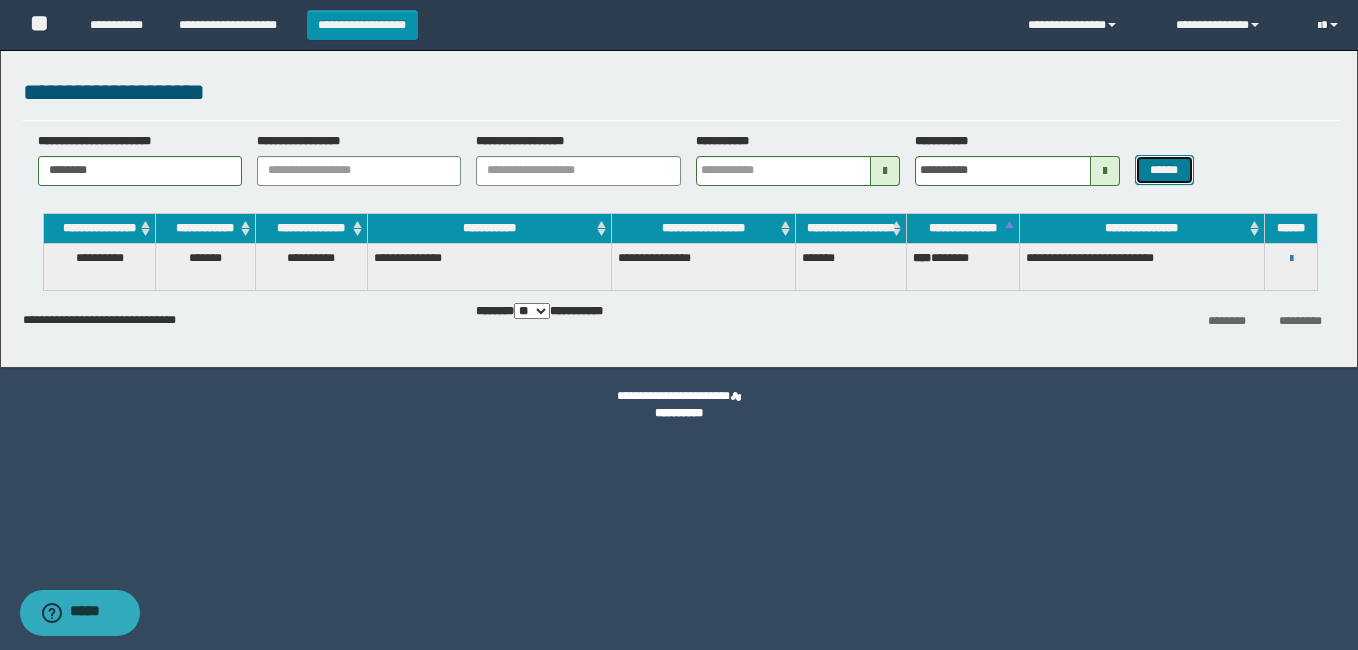 click on "******" at bounding box center [1164, 170] 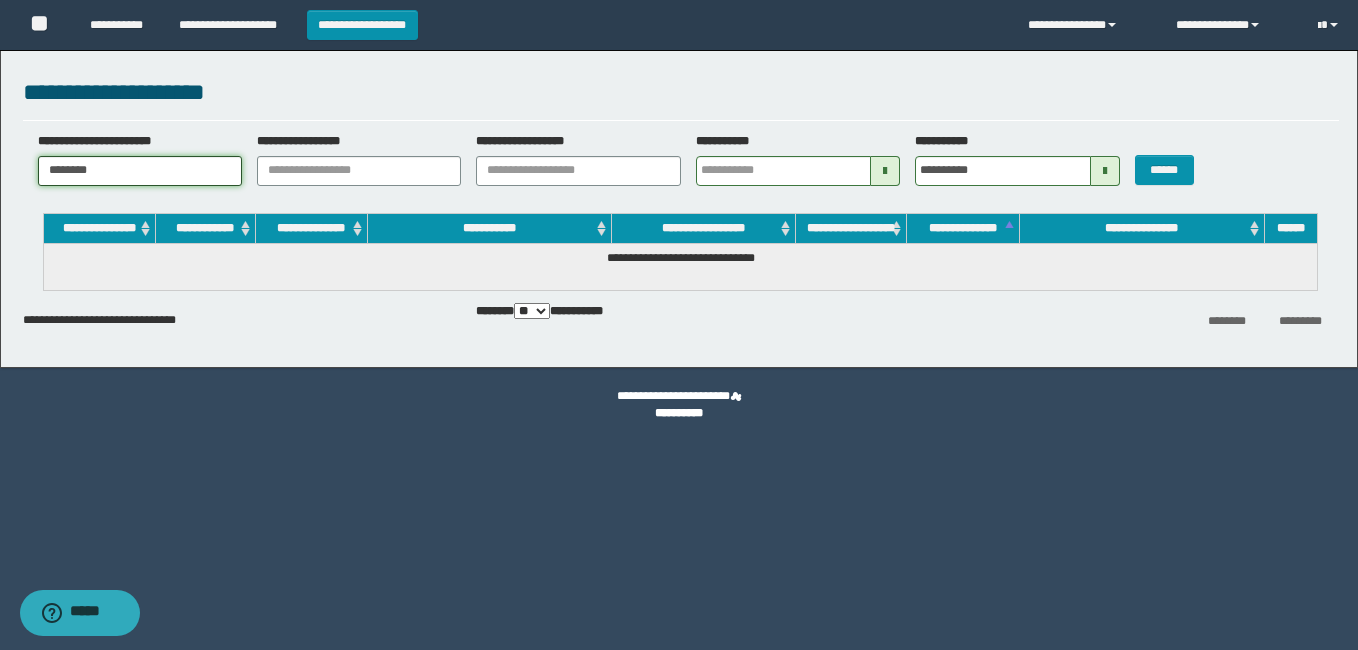 click on "********" at bounding box center (140, 171) 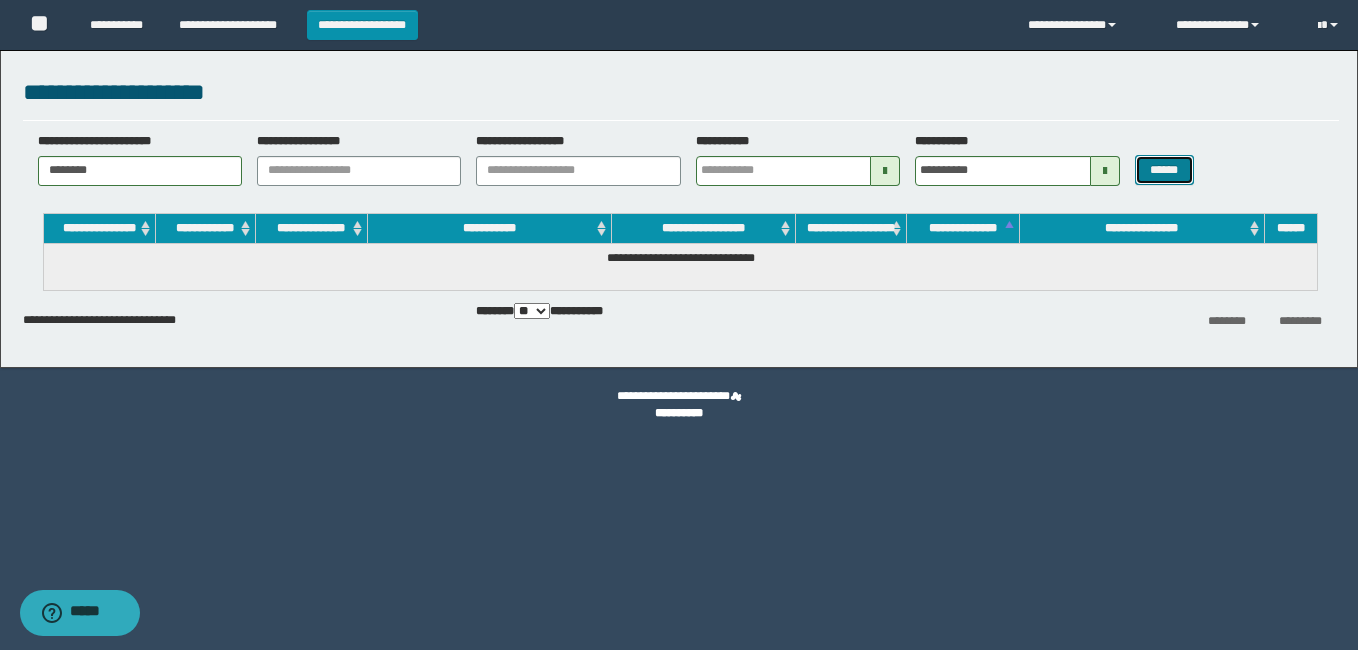 click on "******" at bounding box center (1164, 170) 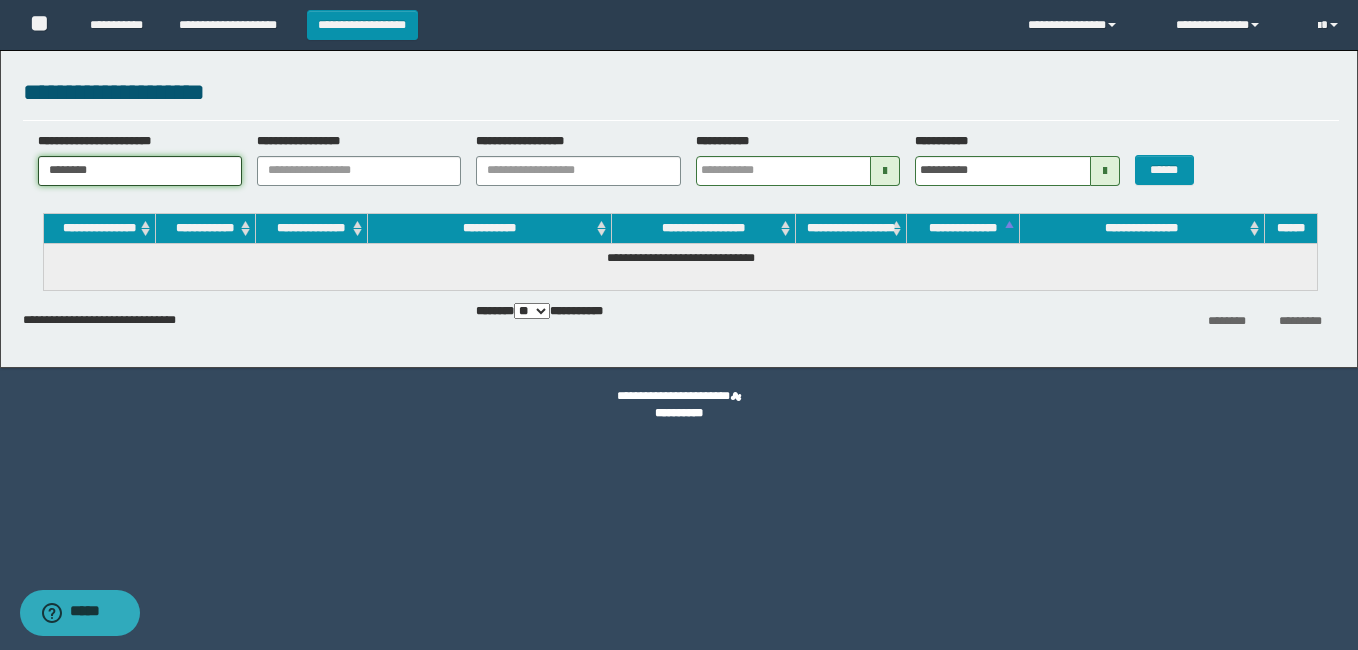 click on "********" at bounding box center [140, 171] 